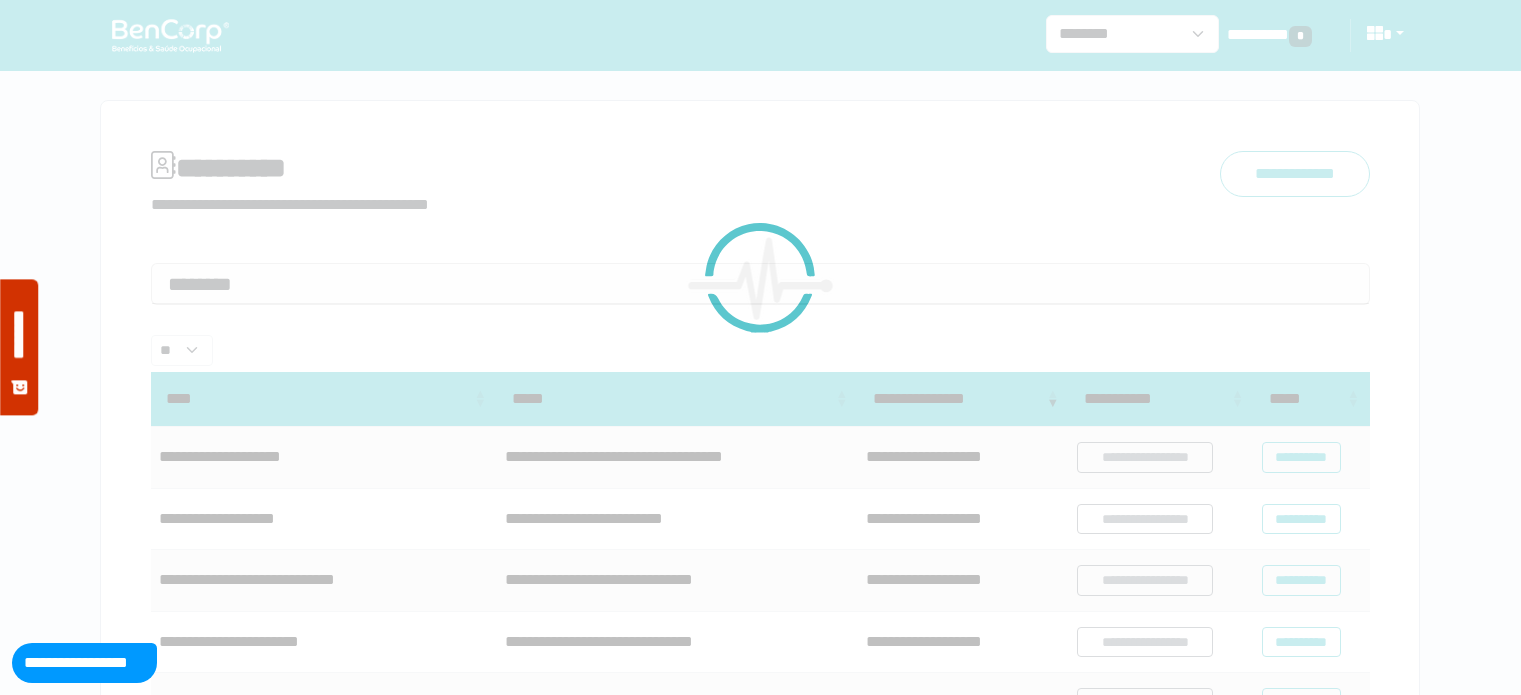 scroll, scrollTop: 0, scrollLeft: 0, axis: both 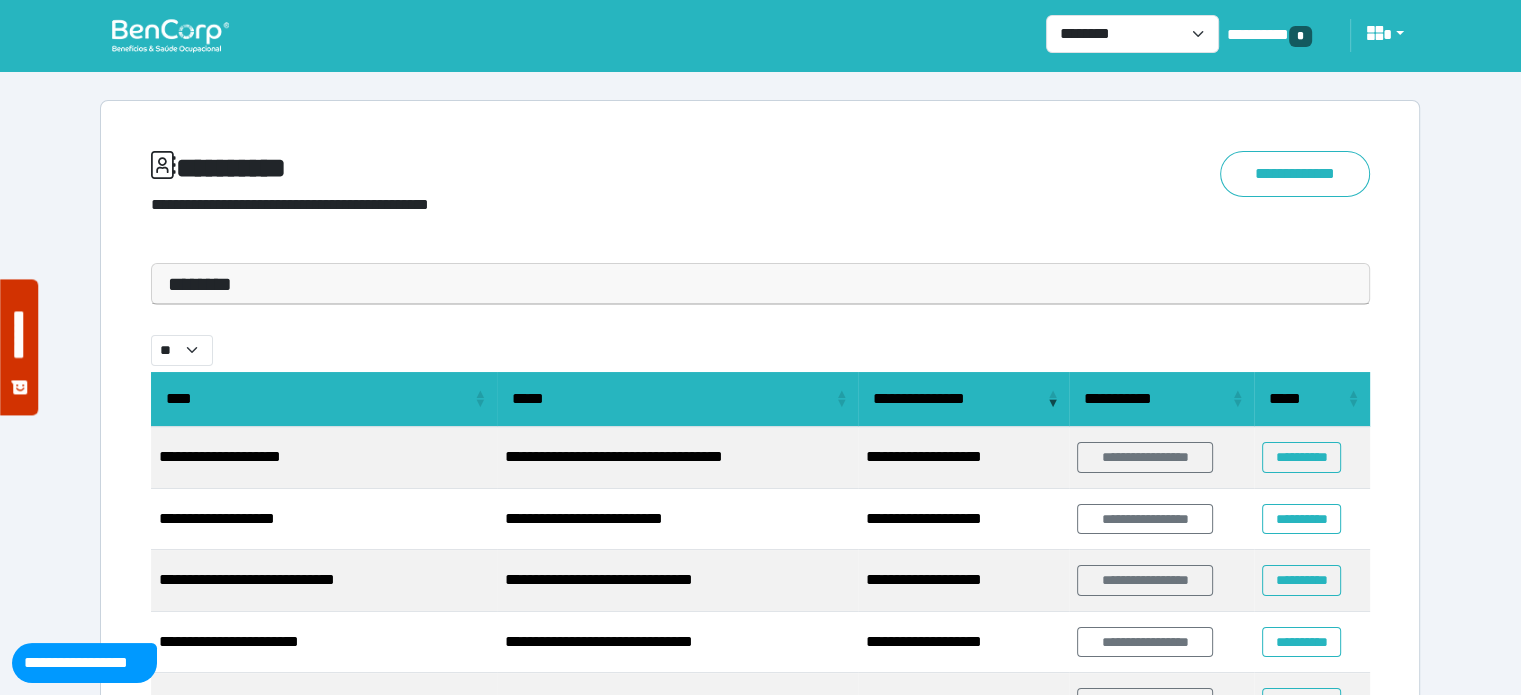 click on "*" at bounding box center (1300, 36) 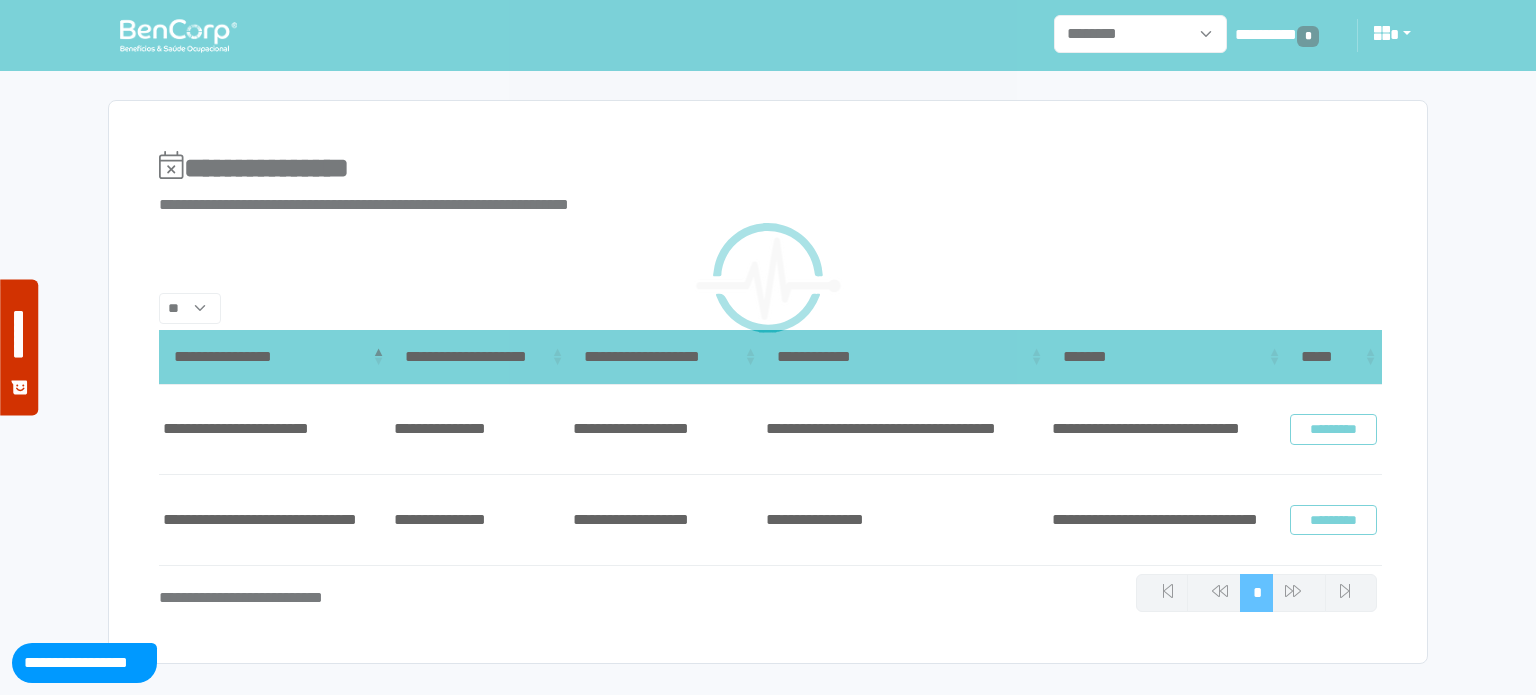 scroll, scrollTop: 0, scrollLeft: 0, axis: both 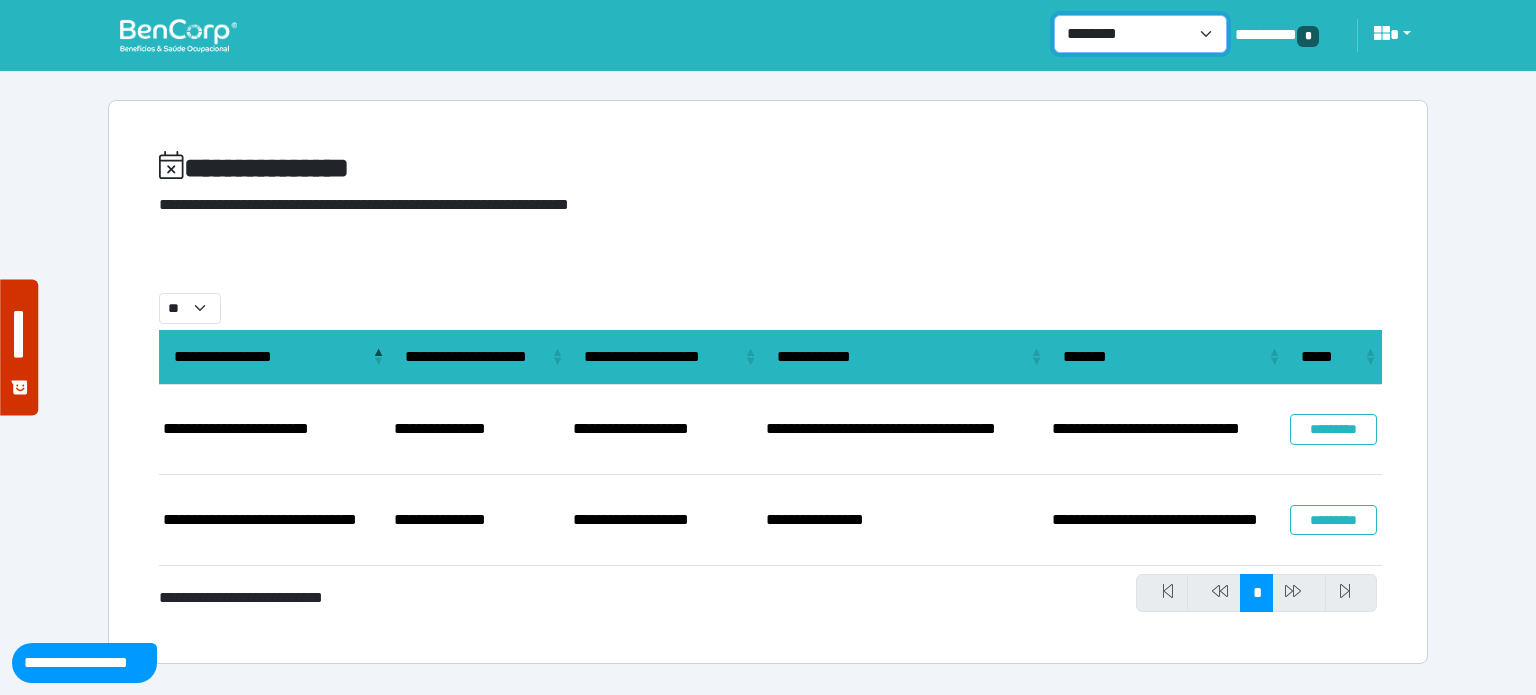 click on "**********" at bounding box center (1140, 34) 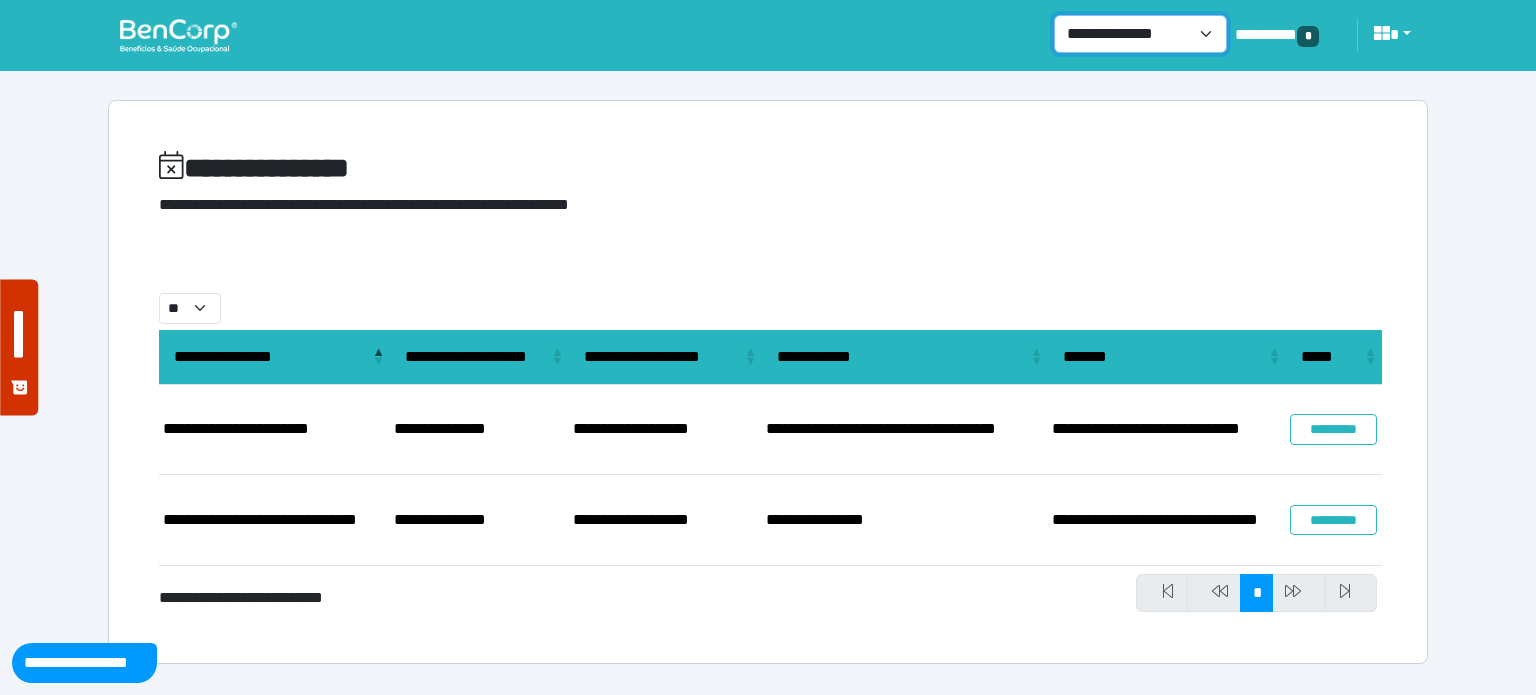 click on "**********" at bounding box center [1140, 34] 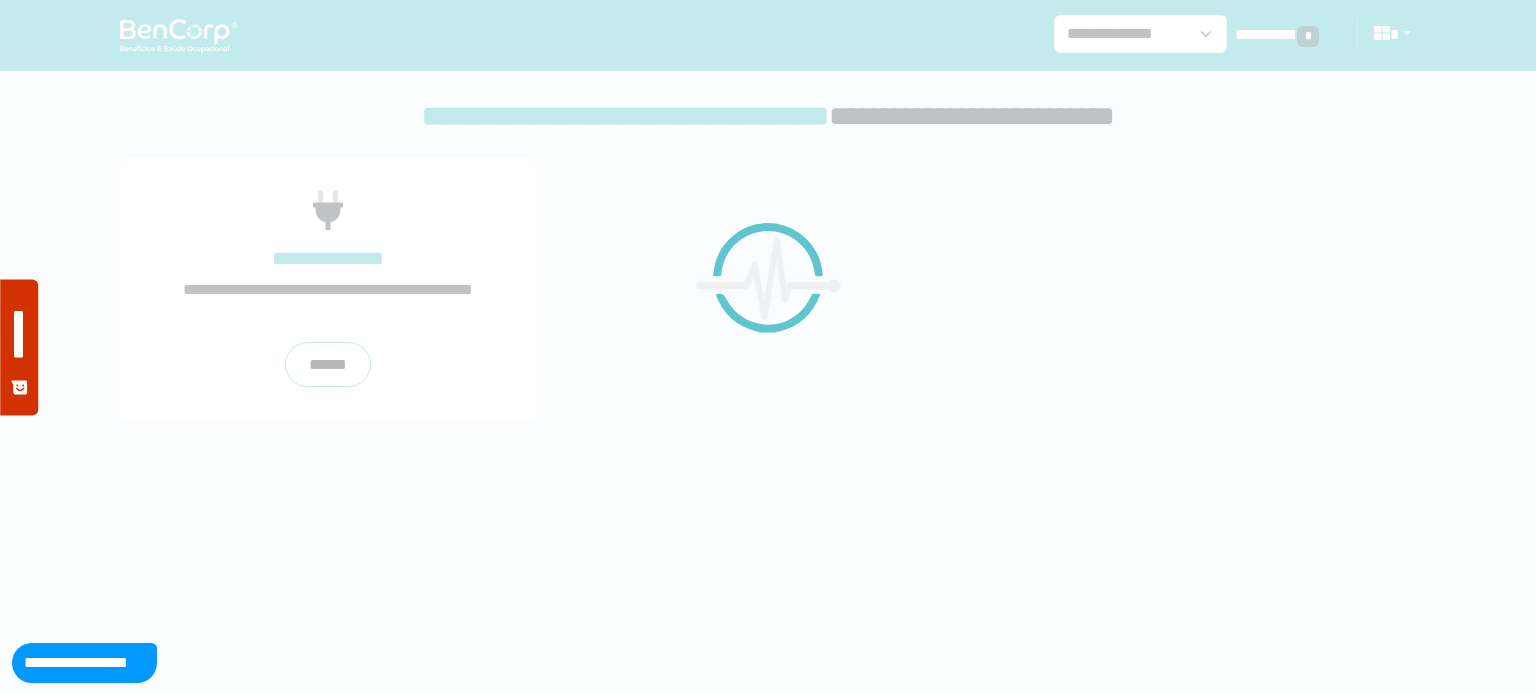 scroll, scrollTop: 0, scrollLeft: 0, axis: both 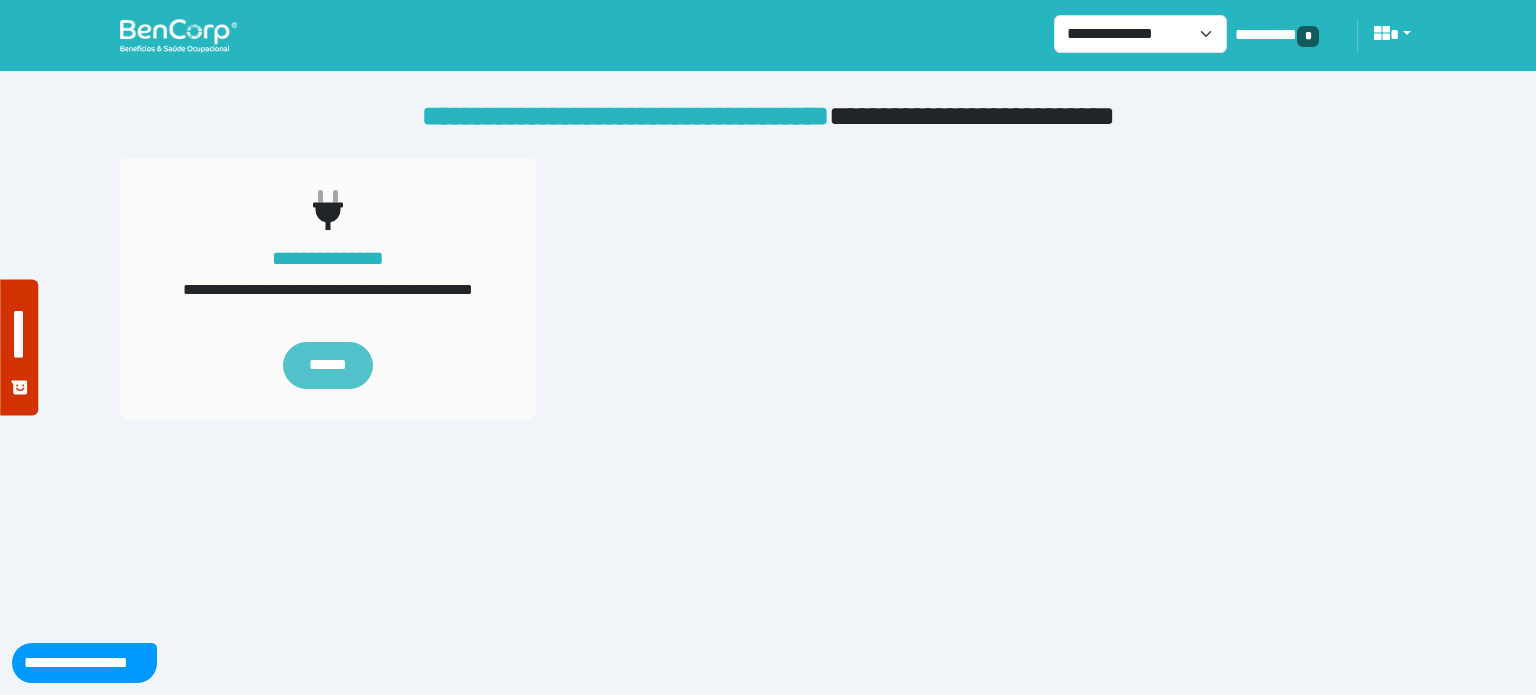 click on "******" at bounding box center [328, 366] 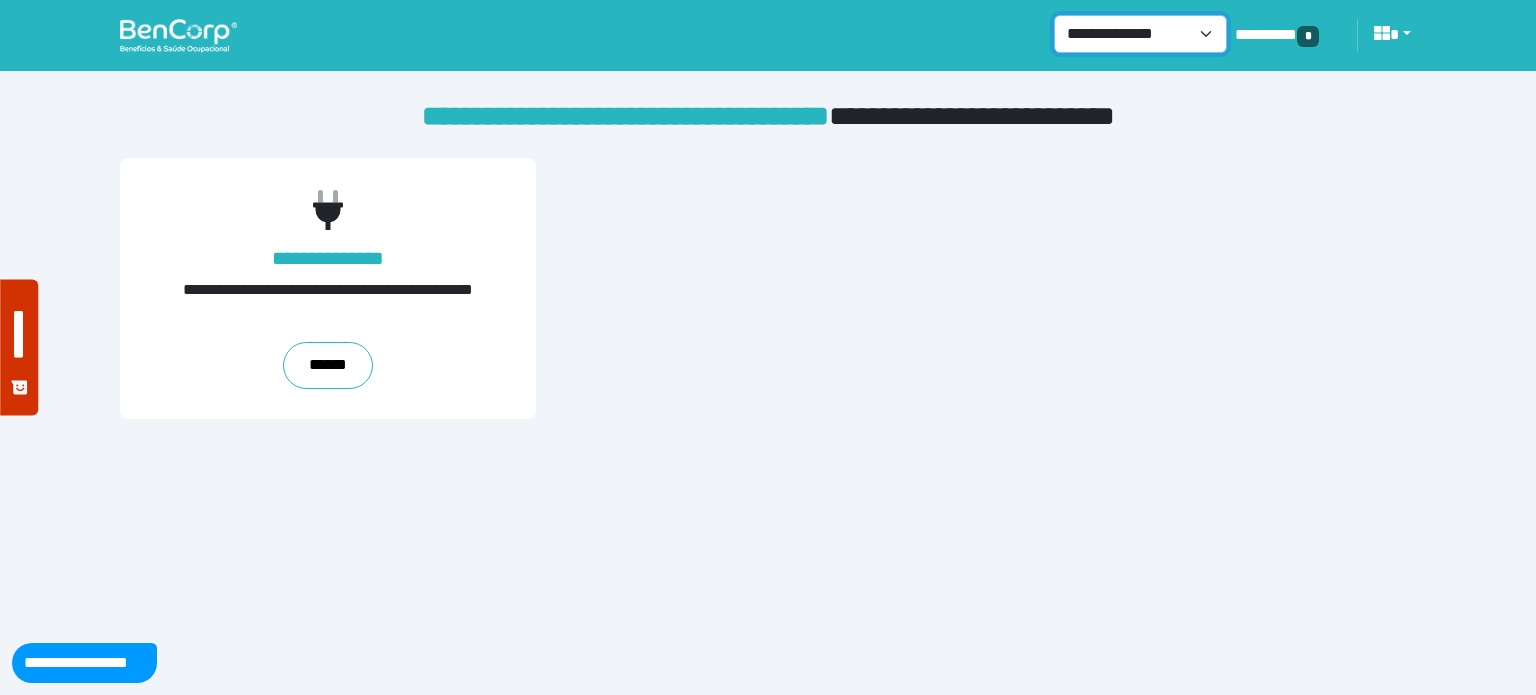 click on "**********" at bounding box center (1140, 34) 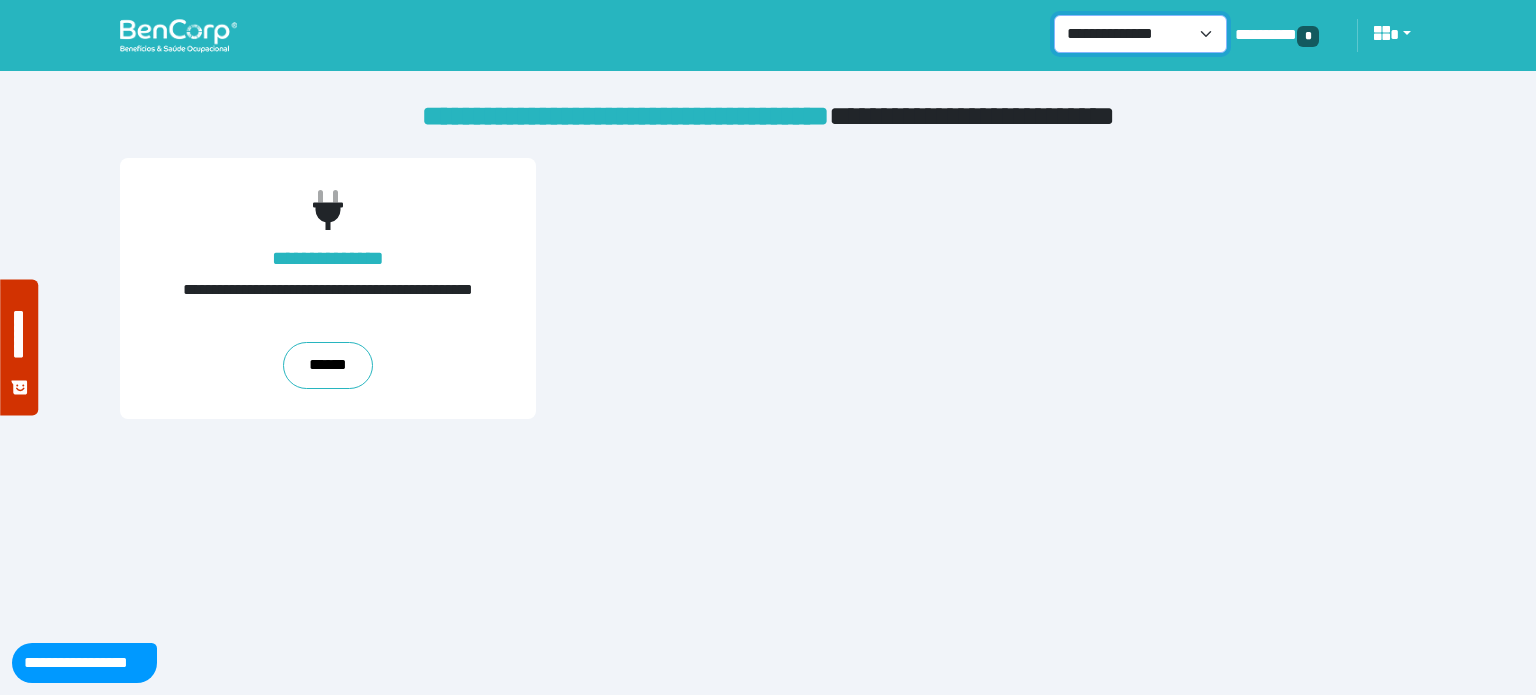 select on "*" 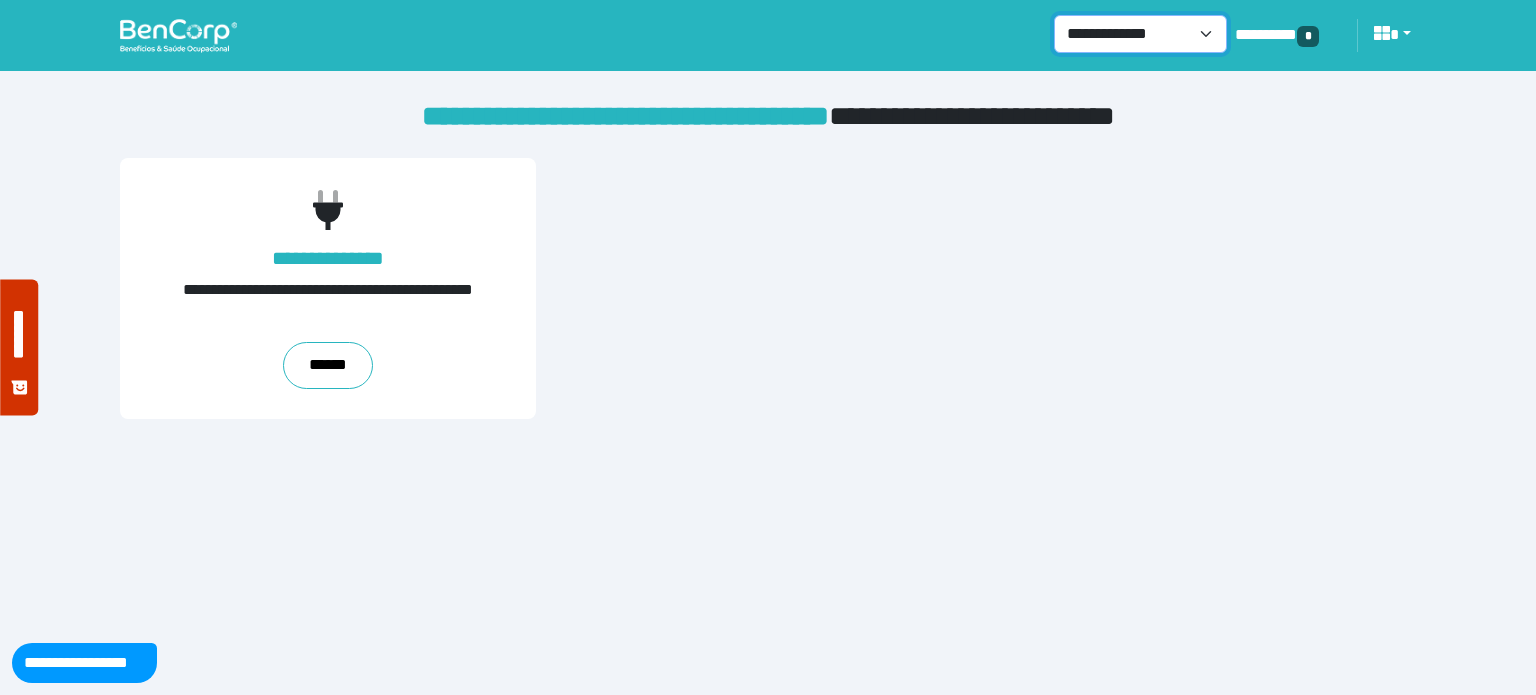click on "**********" at bounding box center (1140, 34) 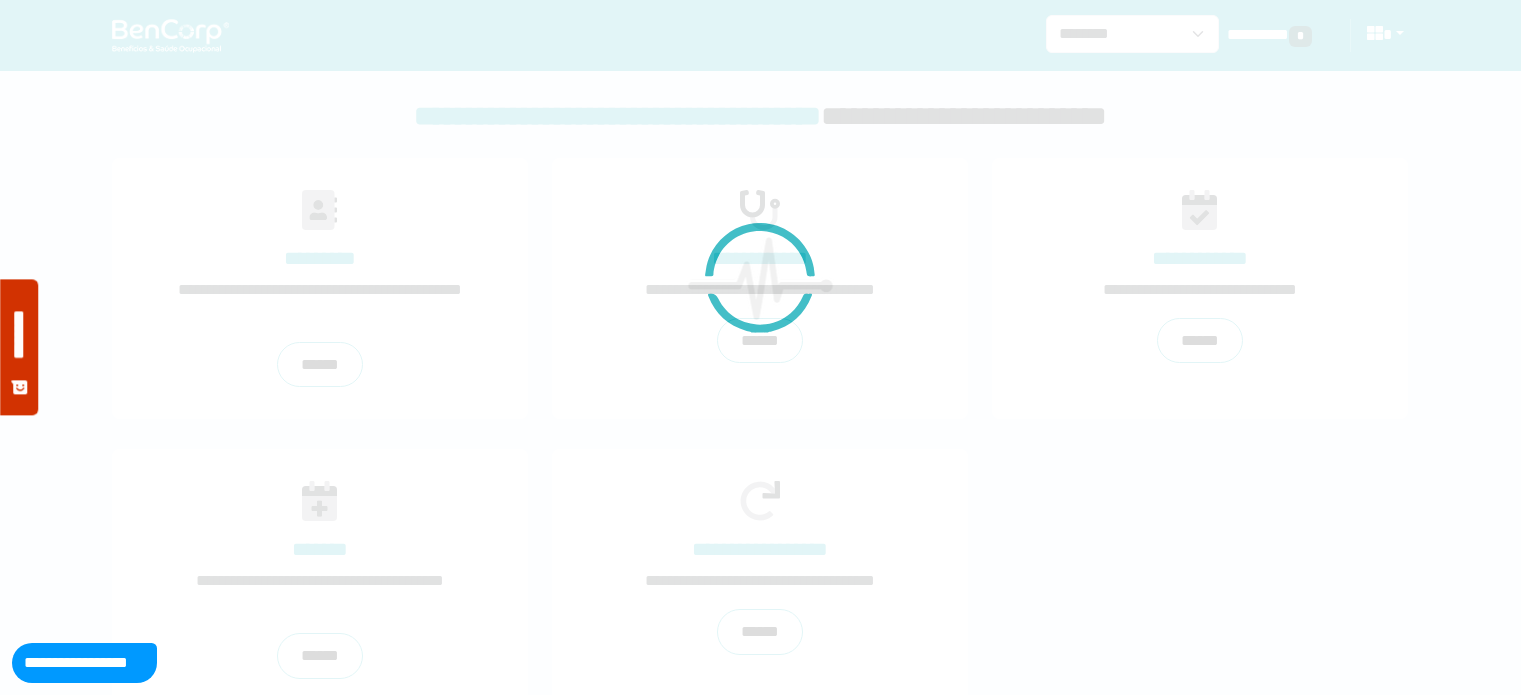 scroll, scrollTop: 0, scrollLeft: 0, axis: both 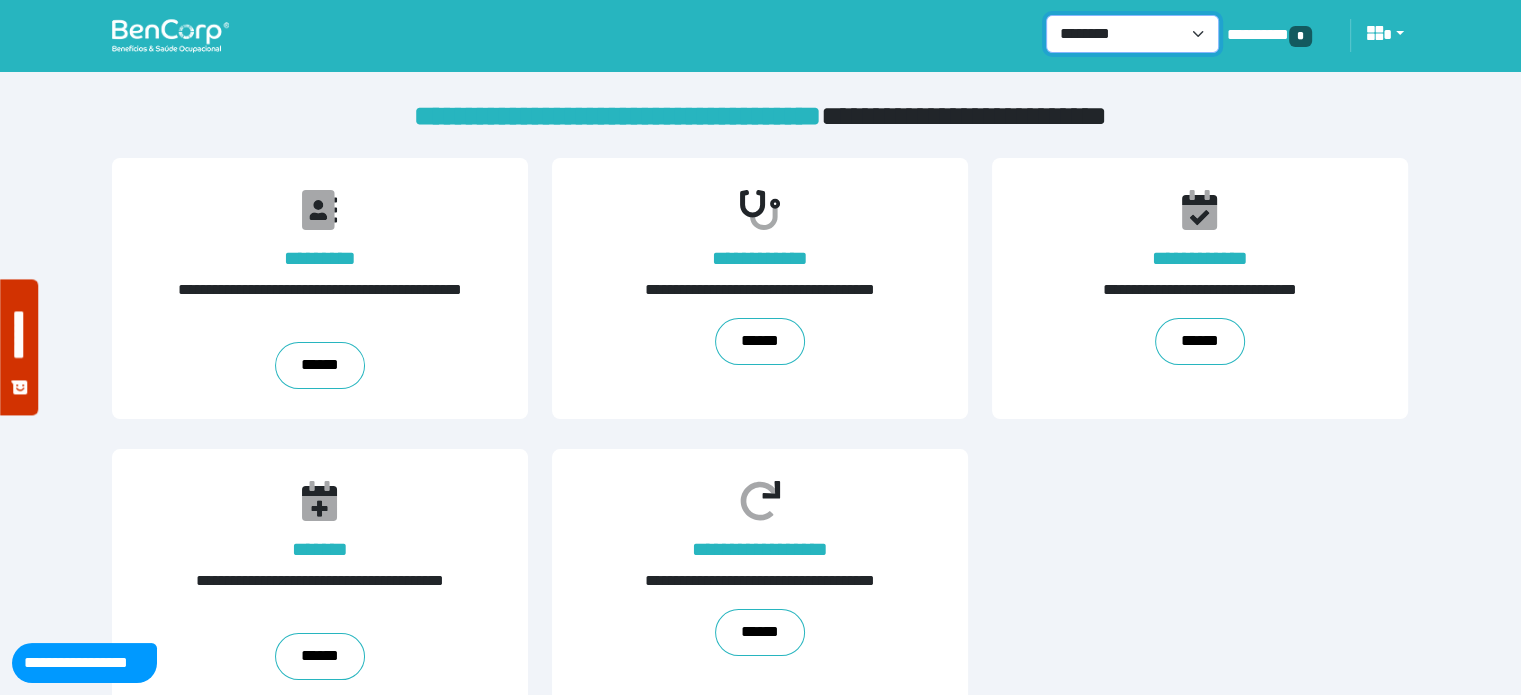 click on "**********" at bounding box center (1132, 34) 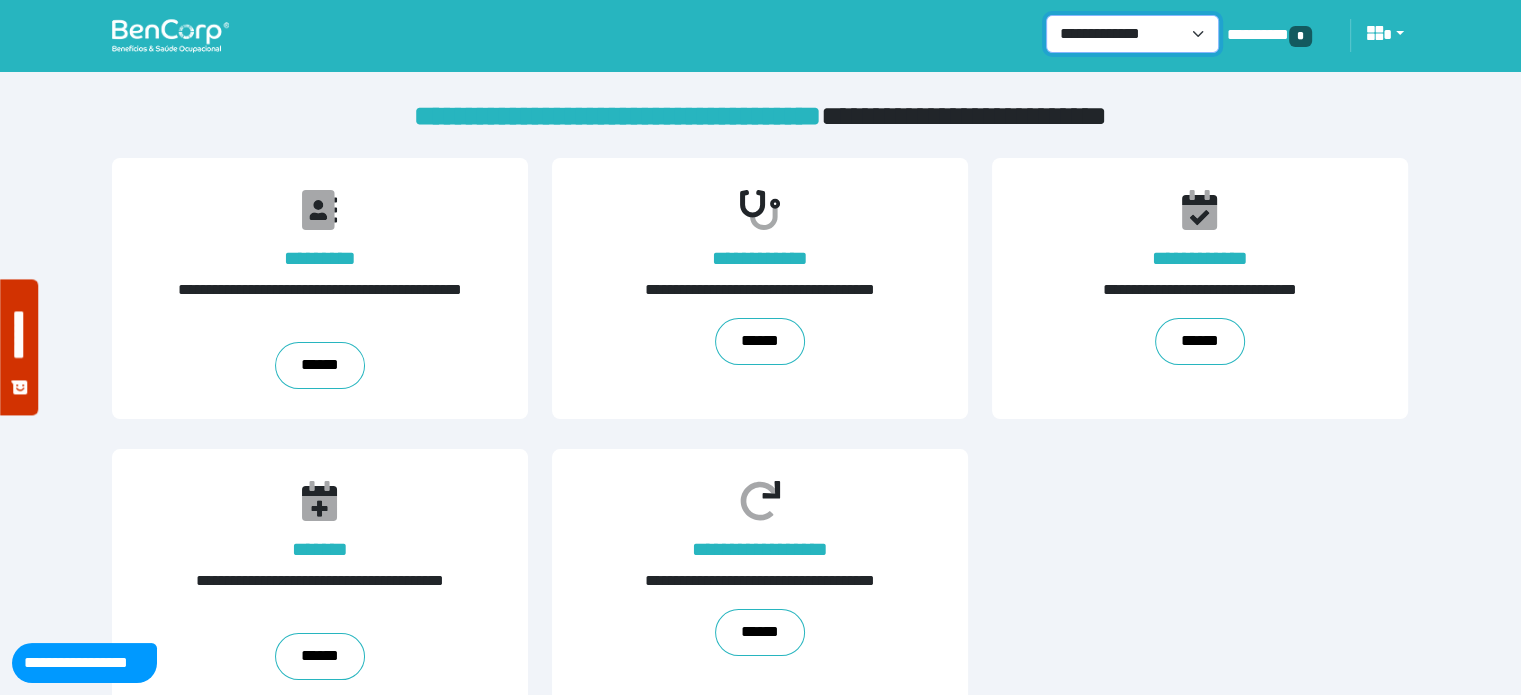 click on "**********" at bounding box center (1132, 34) 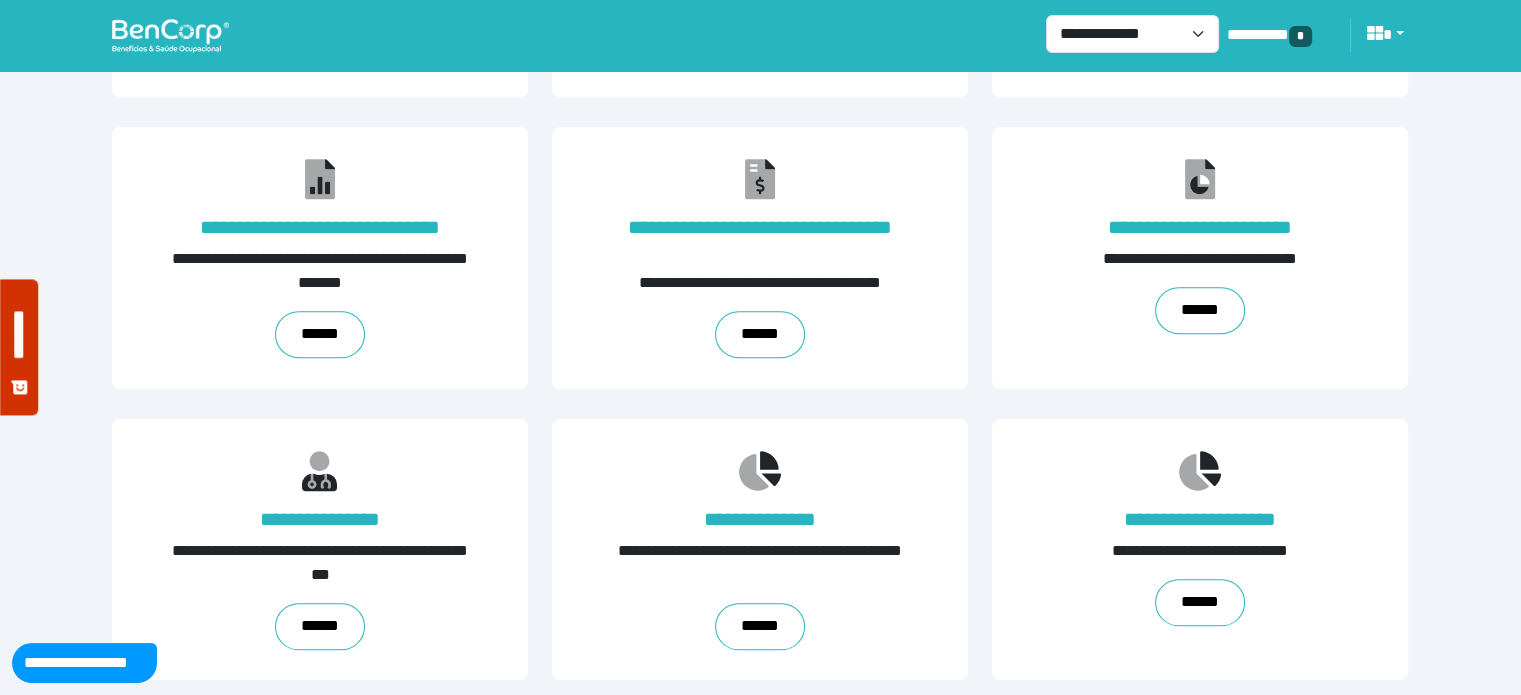 scroll, scrollTop: 1212, scrollLeft: 0, axis: vertical 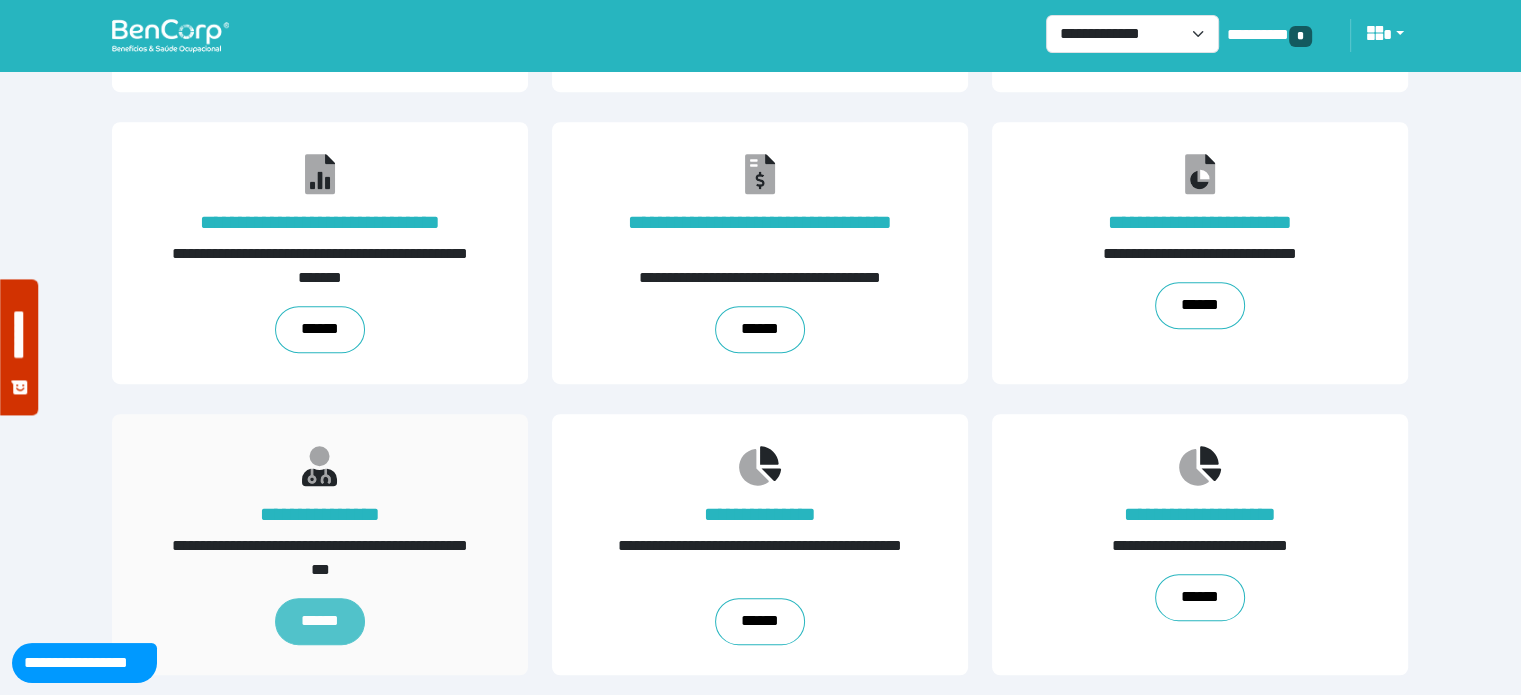 click on "******" at bounding box center (321, 621) 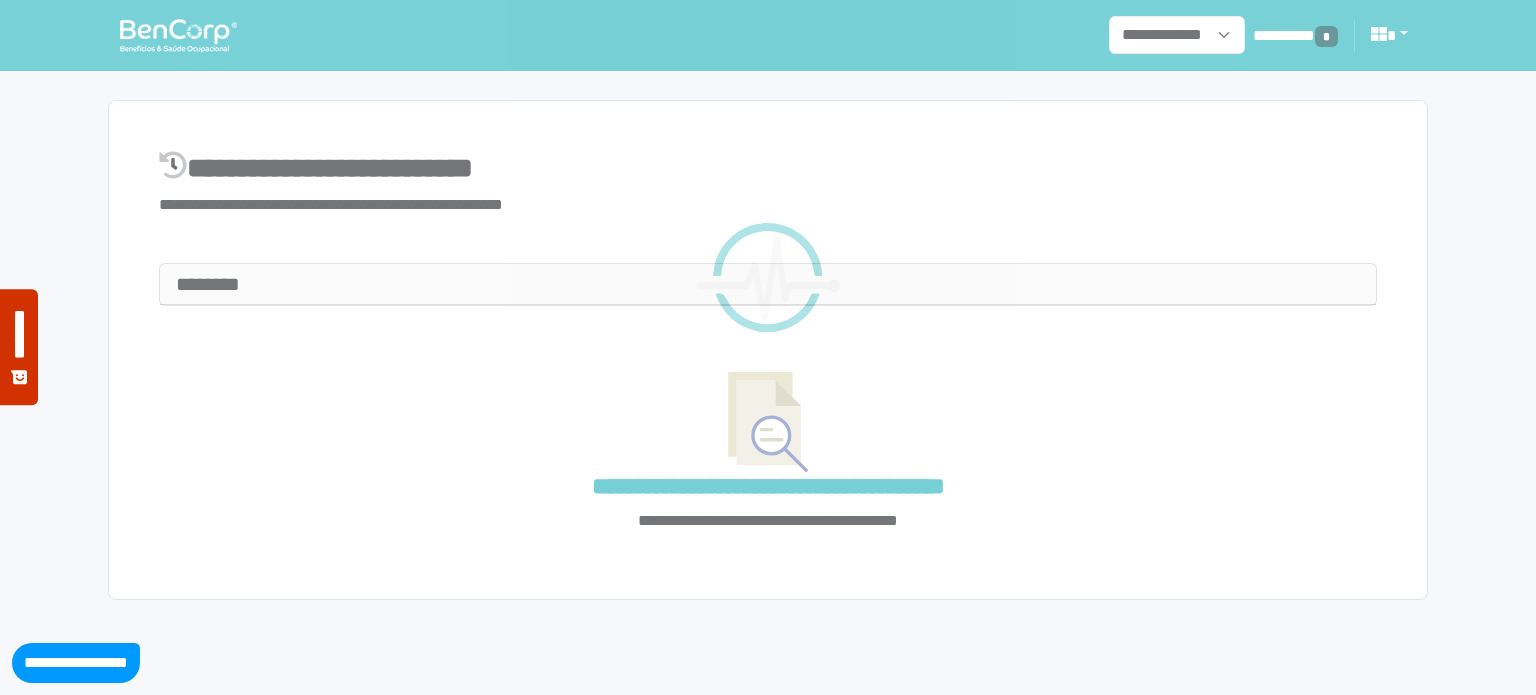 select on "**" 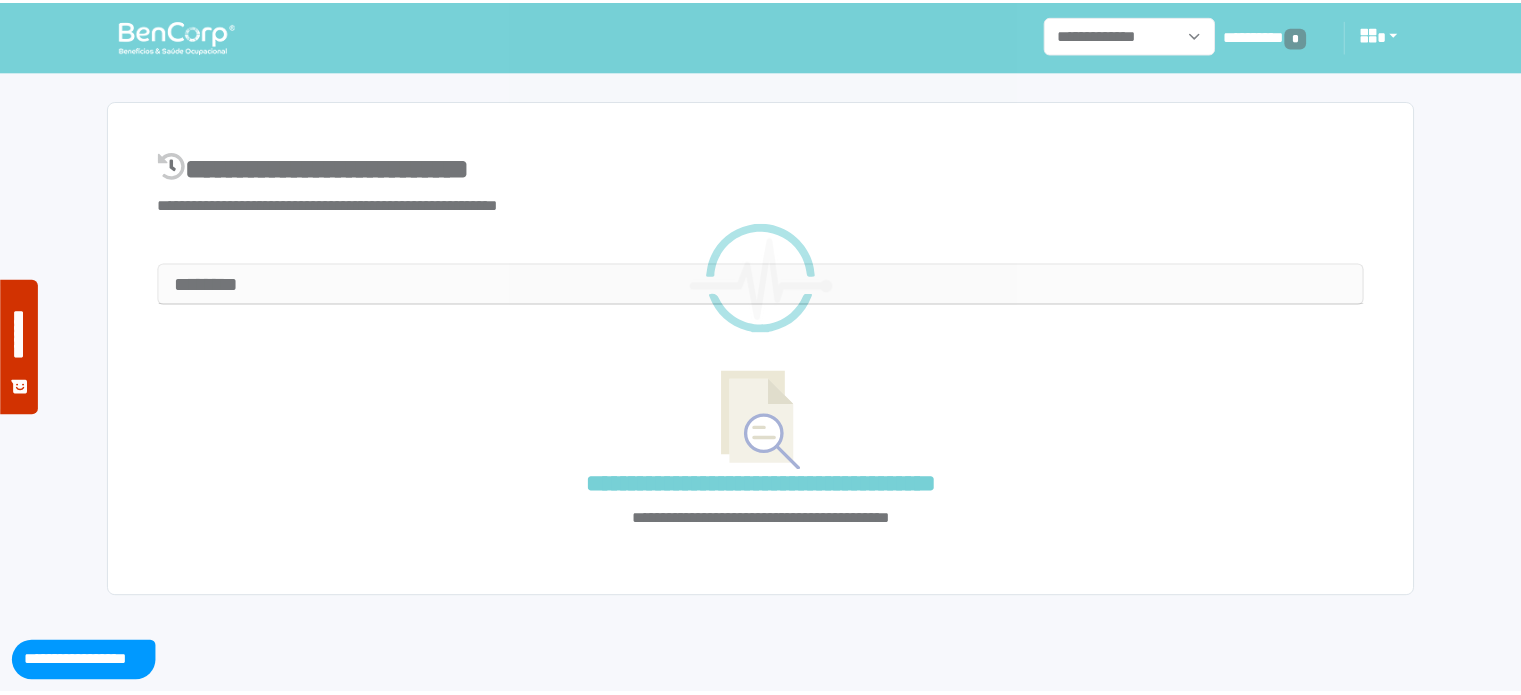 scroll, scrollTop: 0, scrollLeft: 0, axis: both 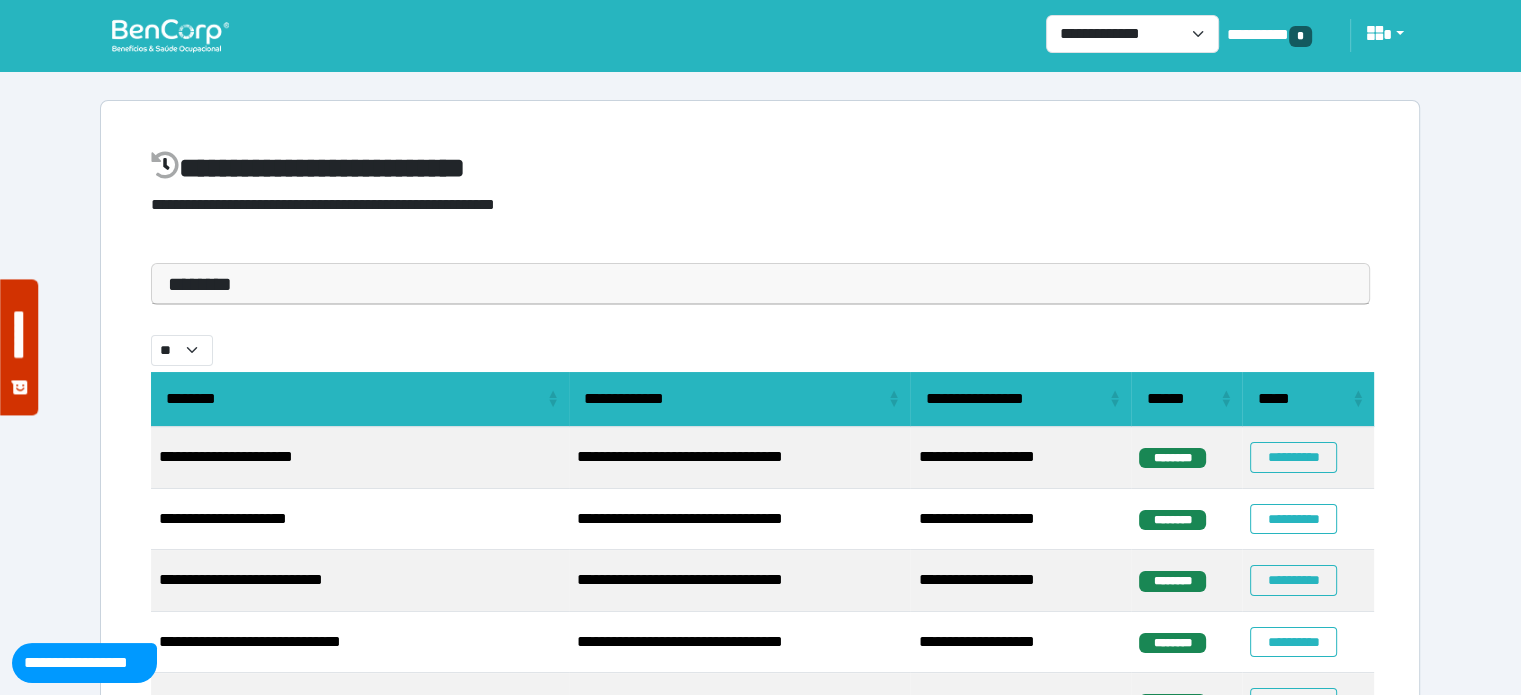 click on "********" at bounding box center (760, 284) 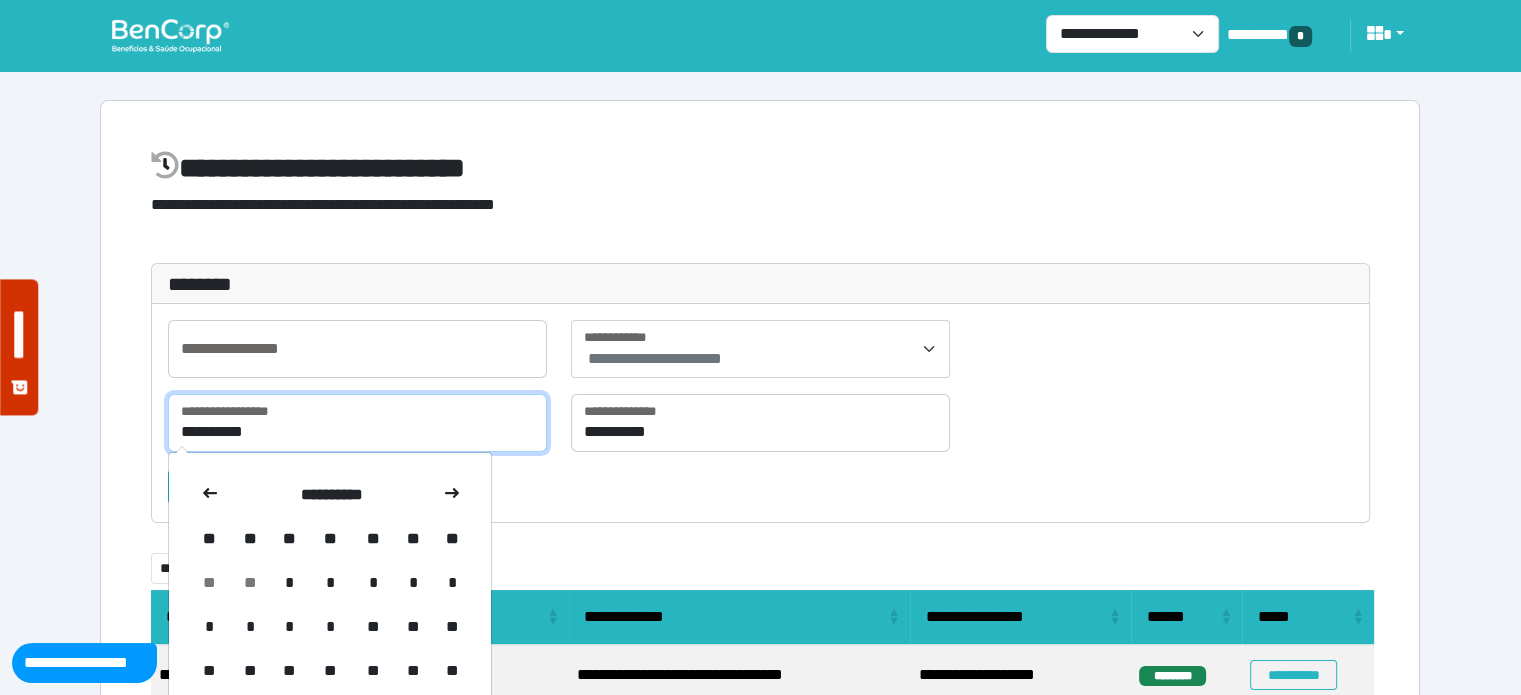click on "**********" at bounding box center [357, 423] 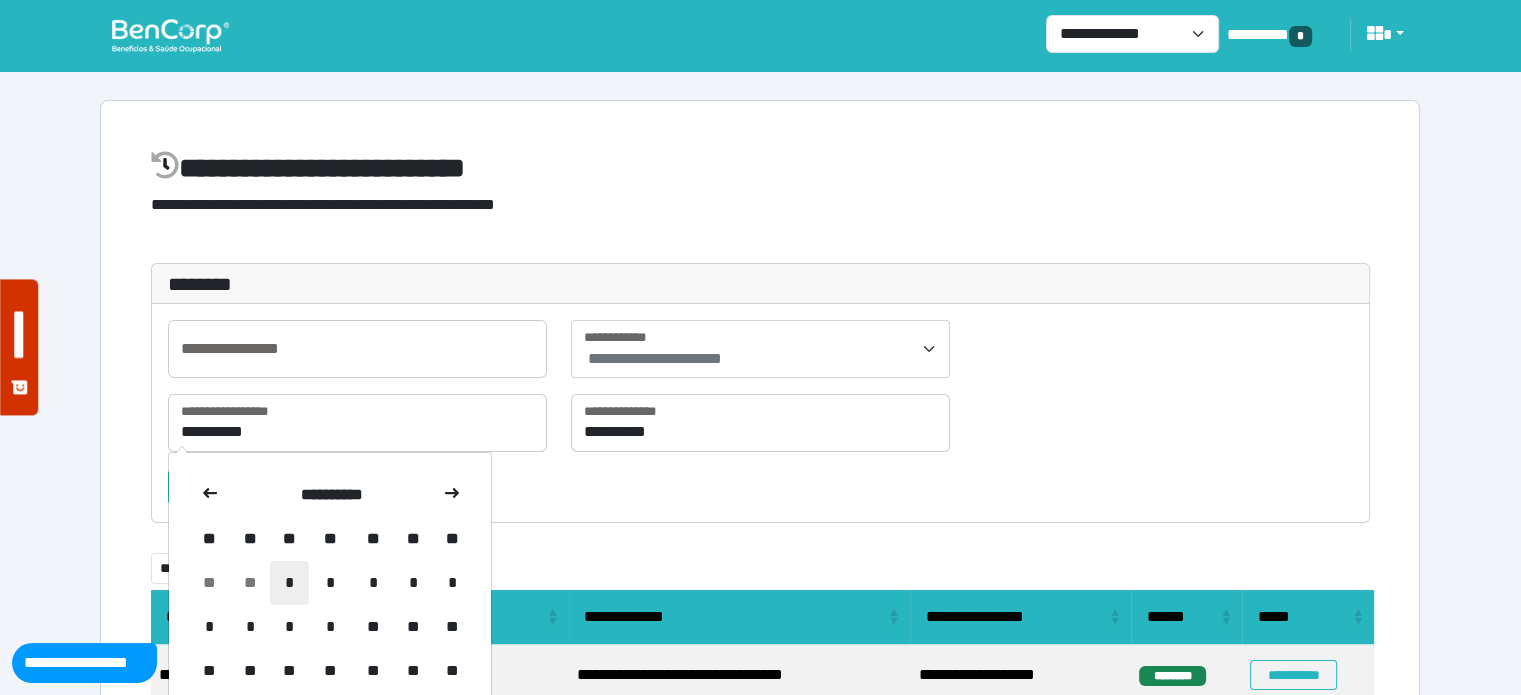click on "*" at bounding box center [289, 583] 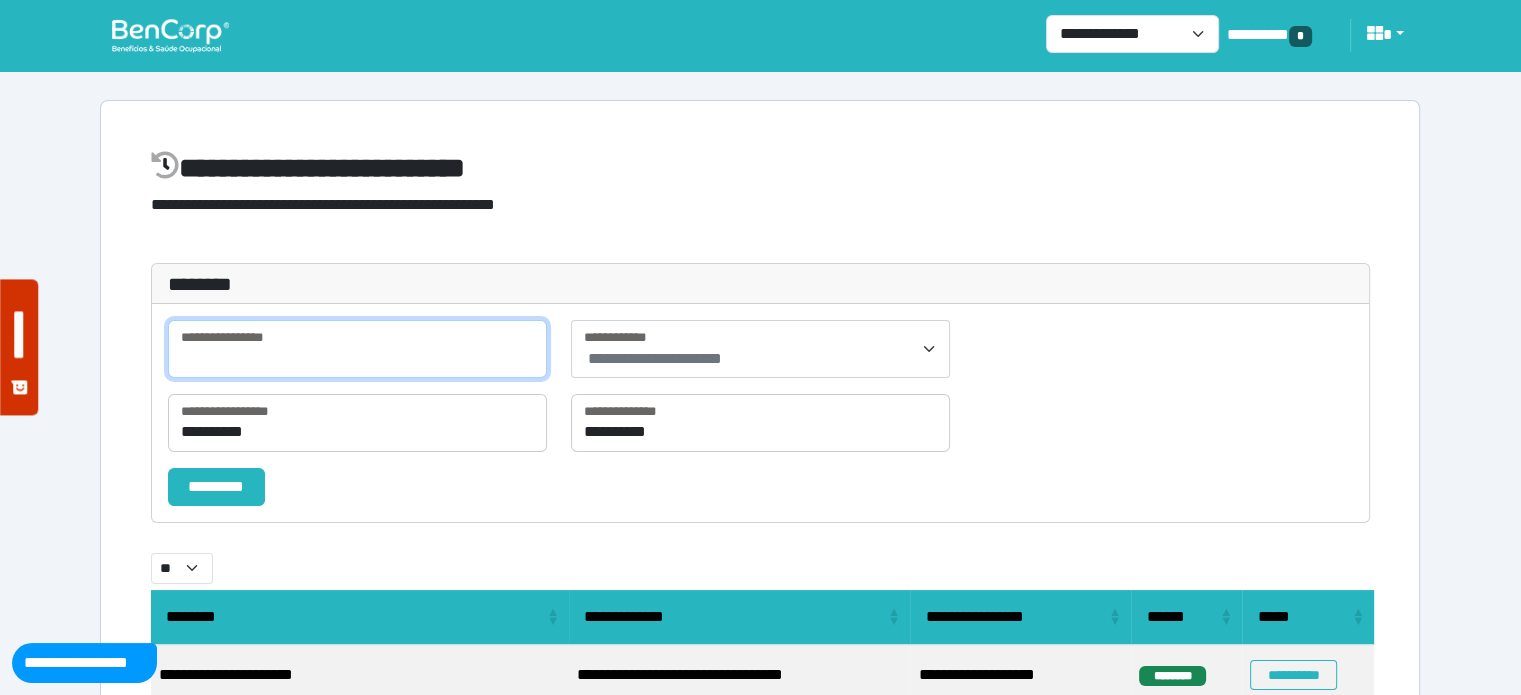 click at bounding box center (357, 349) 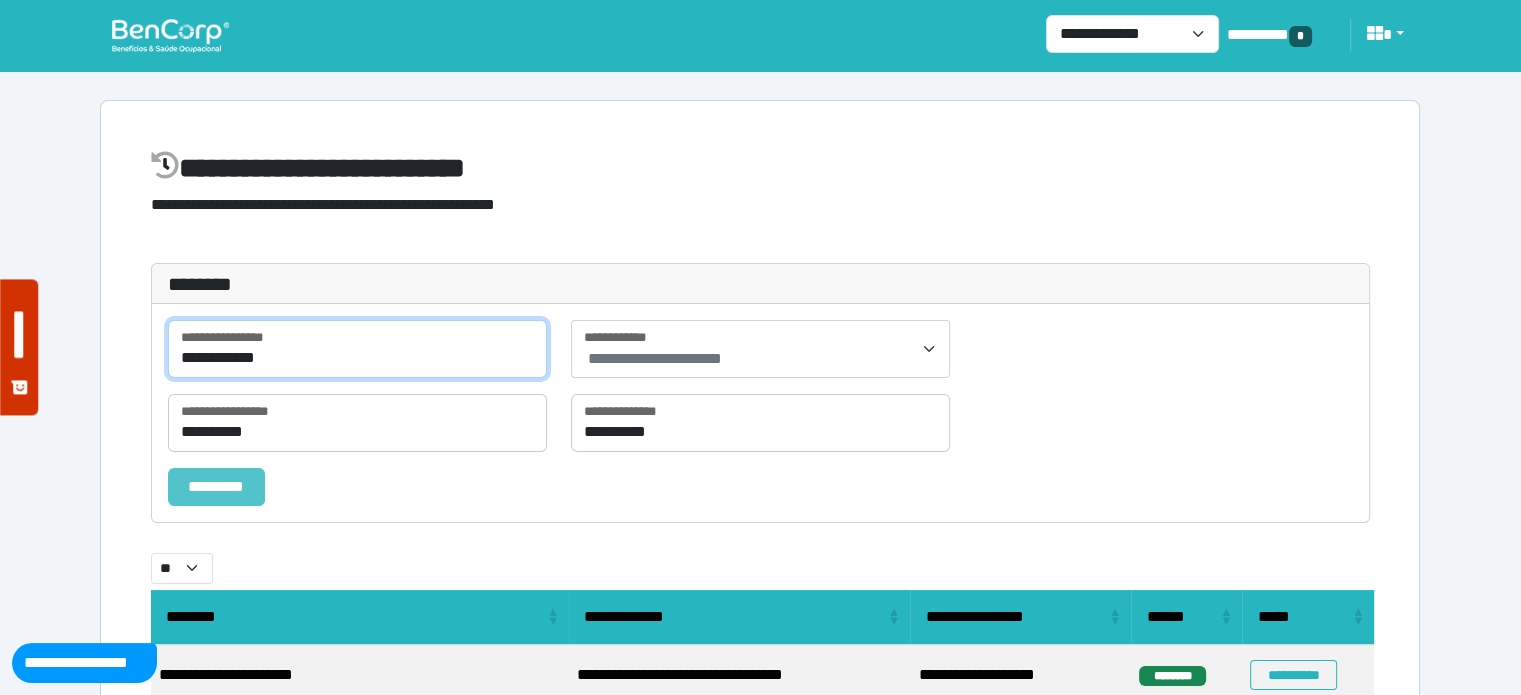 type on "**********" 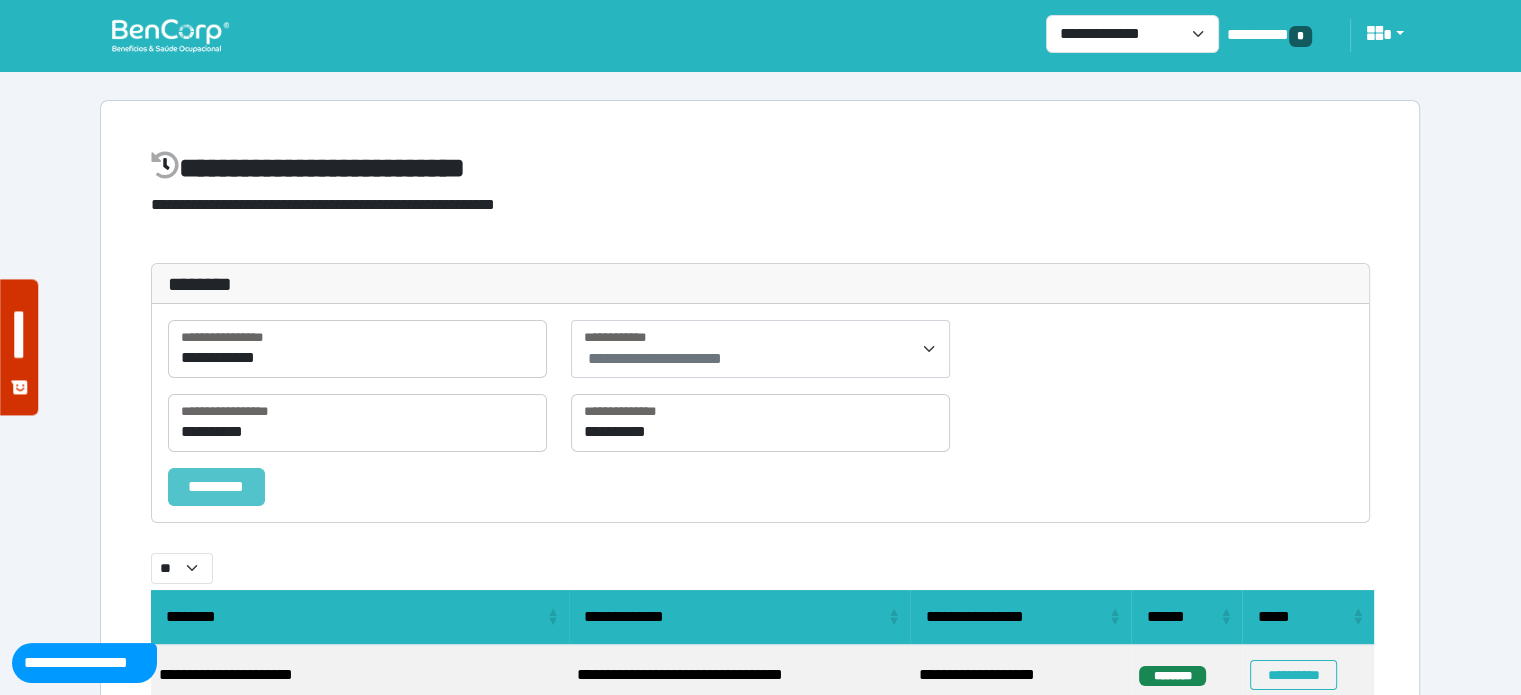 click on "*********" at bounding box center [216, 487] 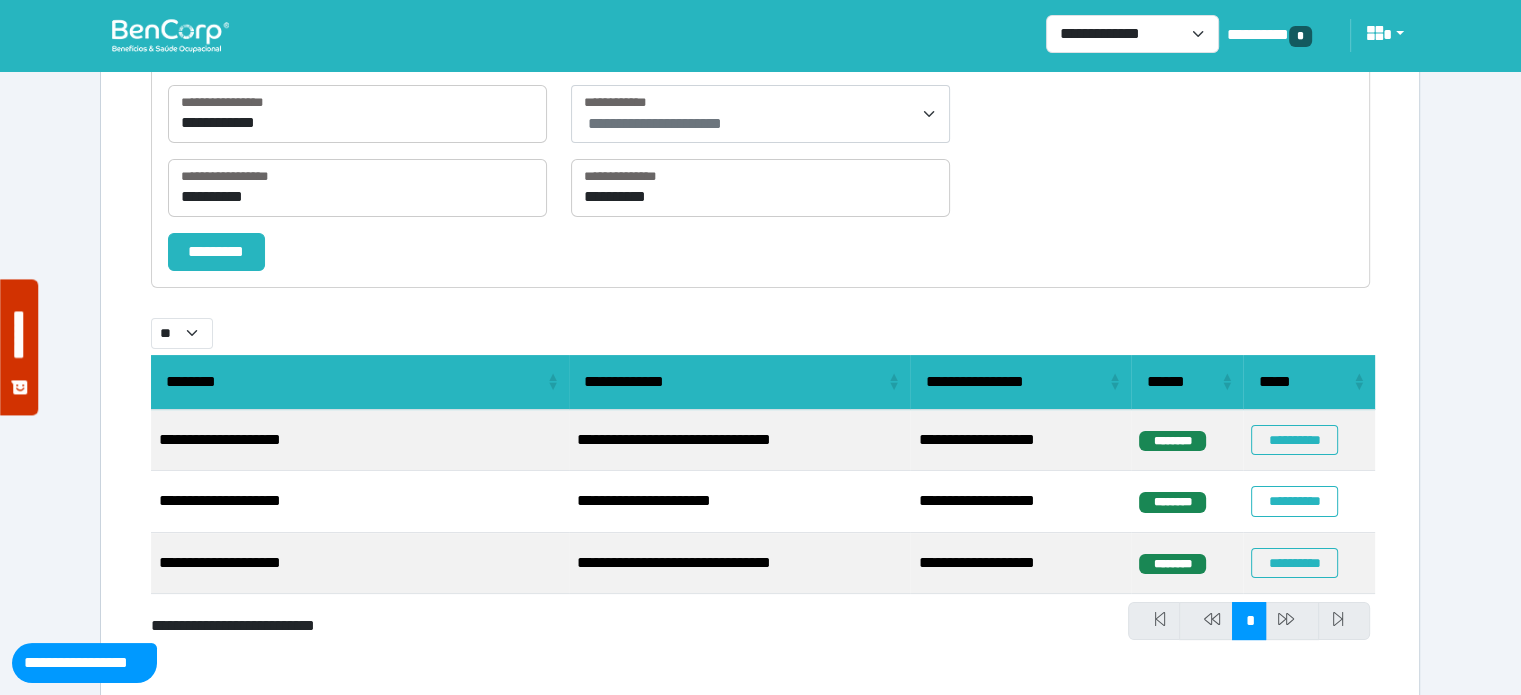 scroll, scrollTop: 267, scrollLeft: 0, axis: vertical 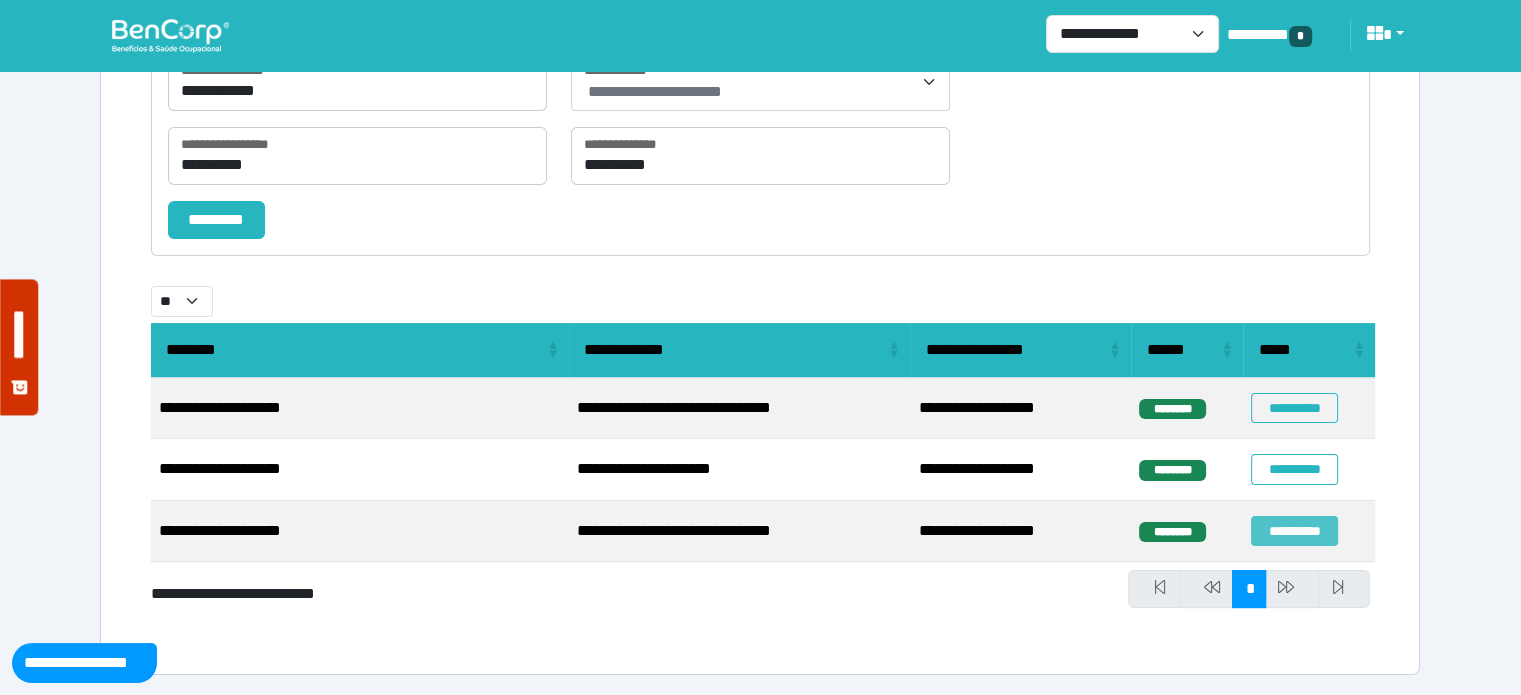 click on "**********" at bounding box center [1294, 531] 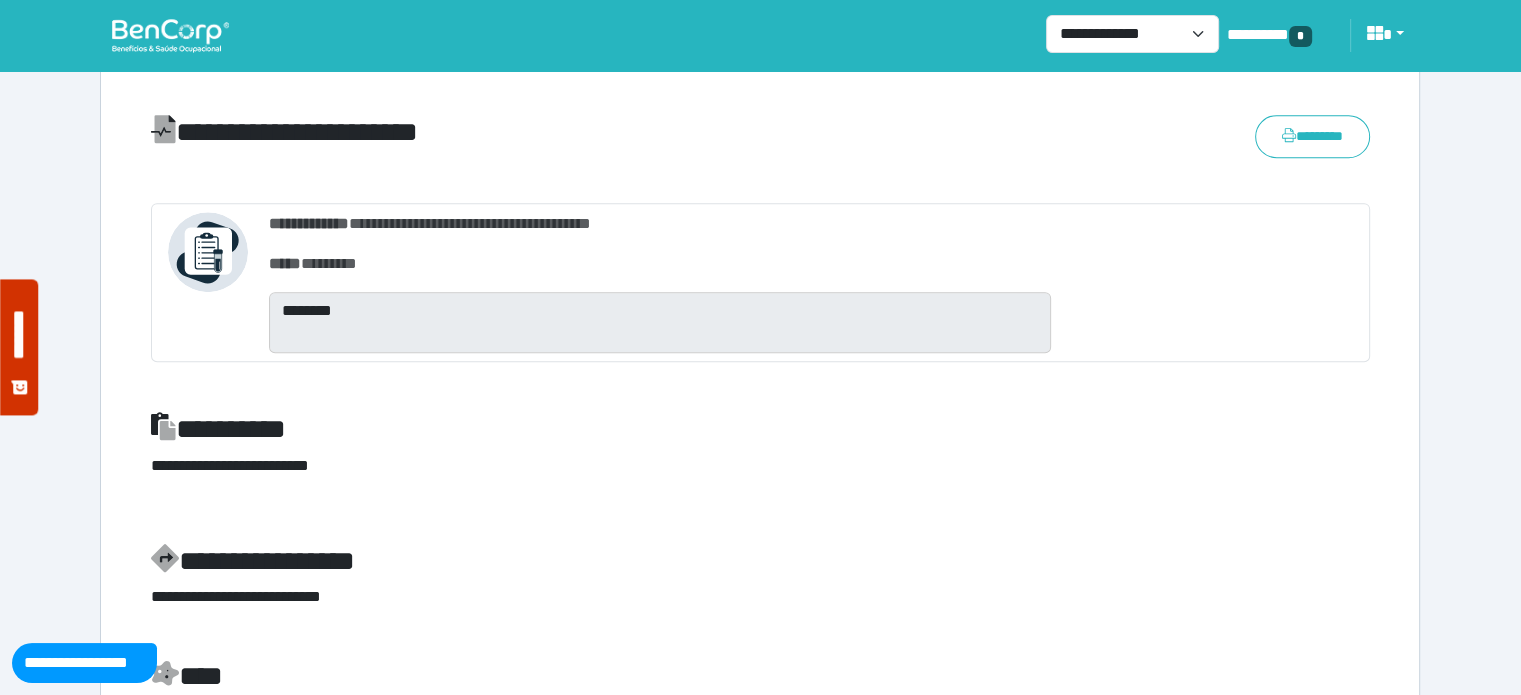 scroll, scrollTop: 854, scrollLeft: 0, axis: vertical 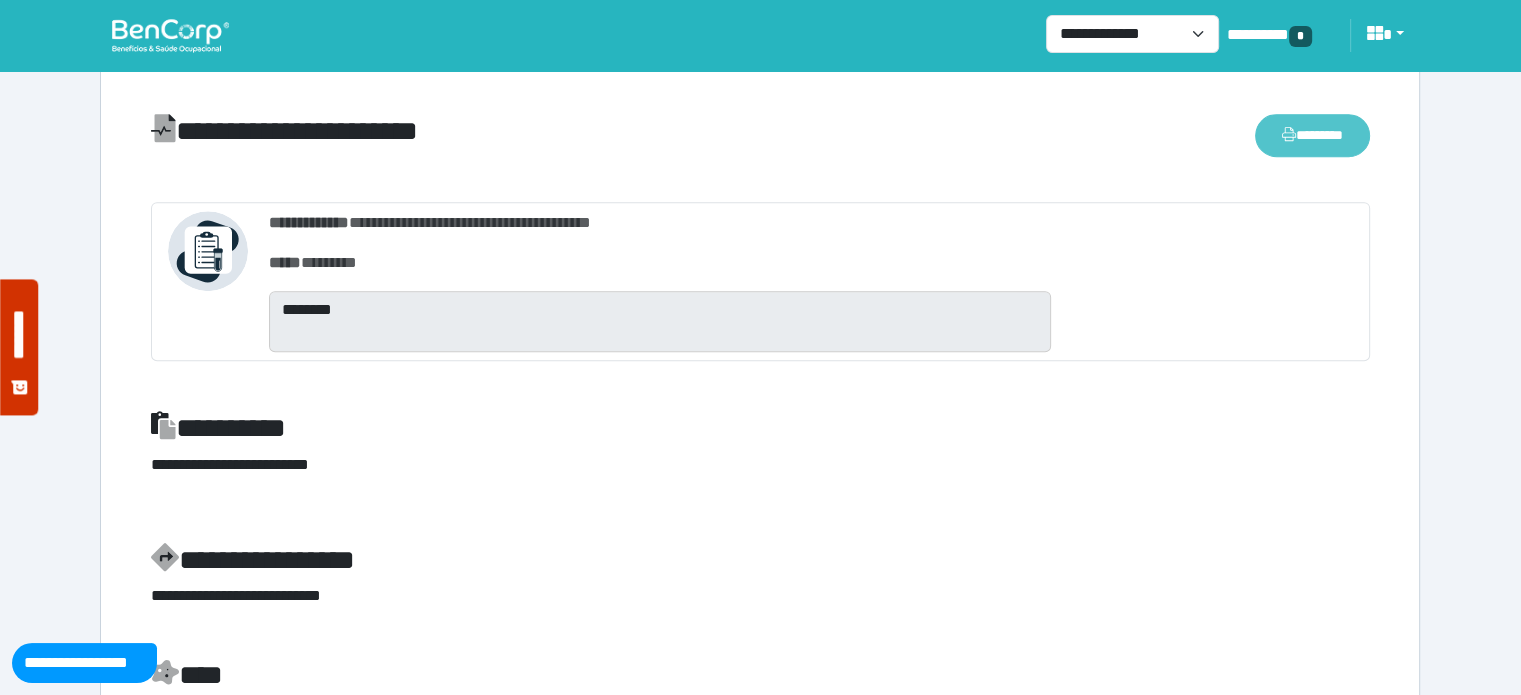 click on "********" at bounding box center [1312, 135] 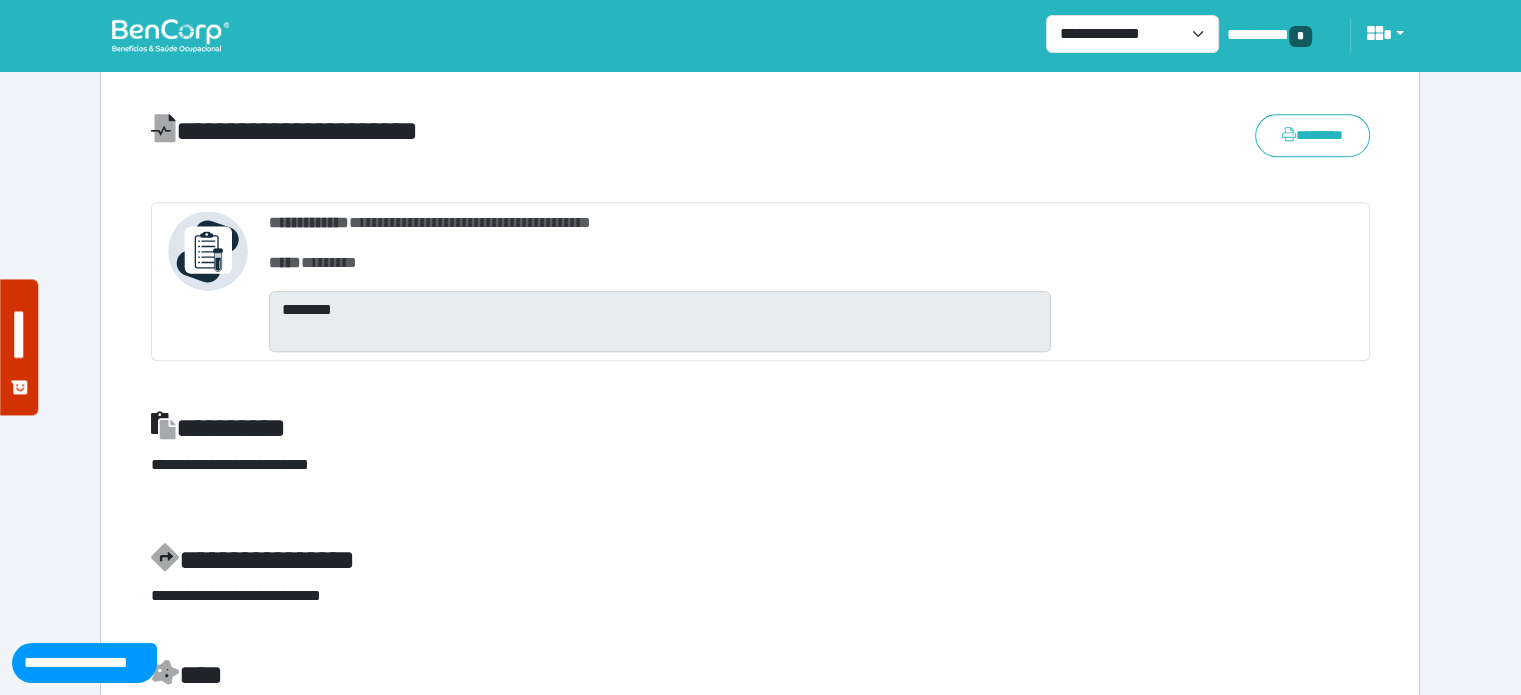 click at bounding box center (170, 35) 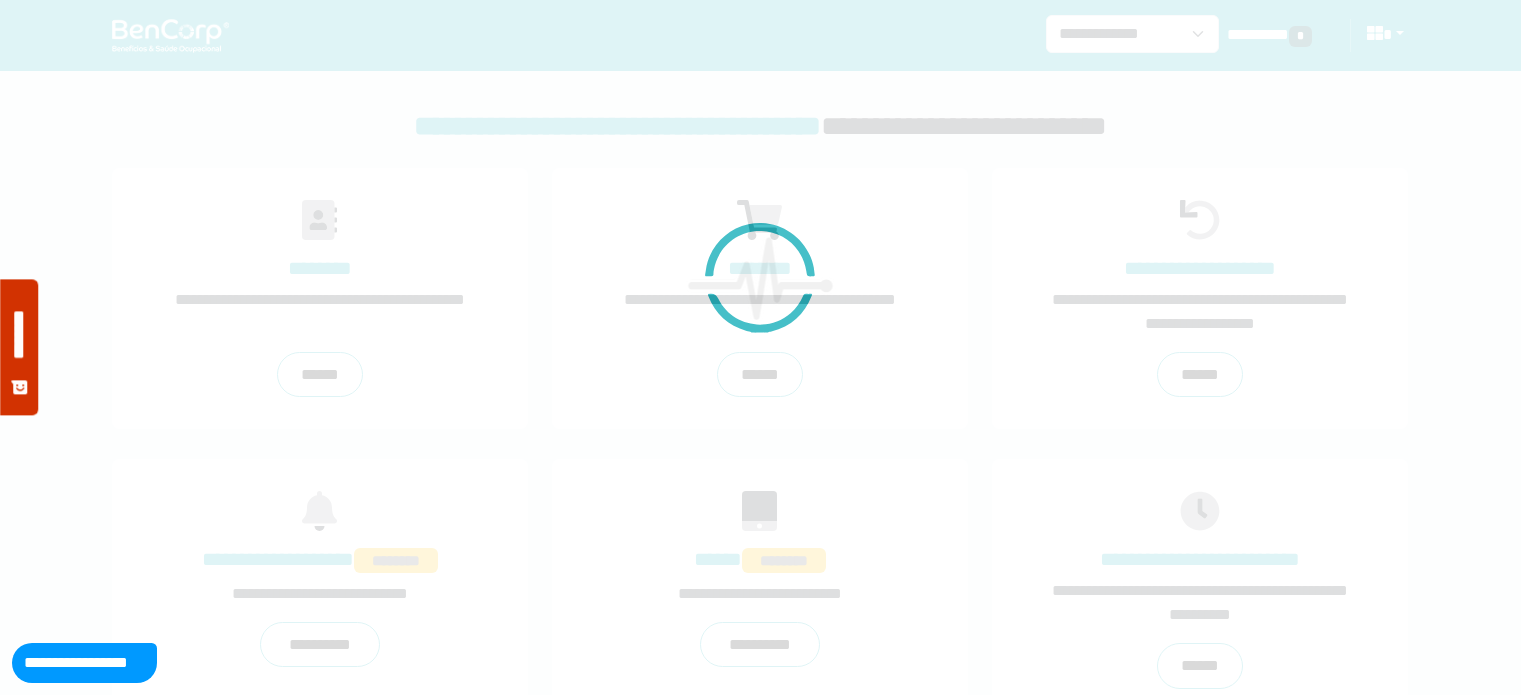 scroll, scrollTop: 0, scrollLeft: 0, axis: both 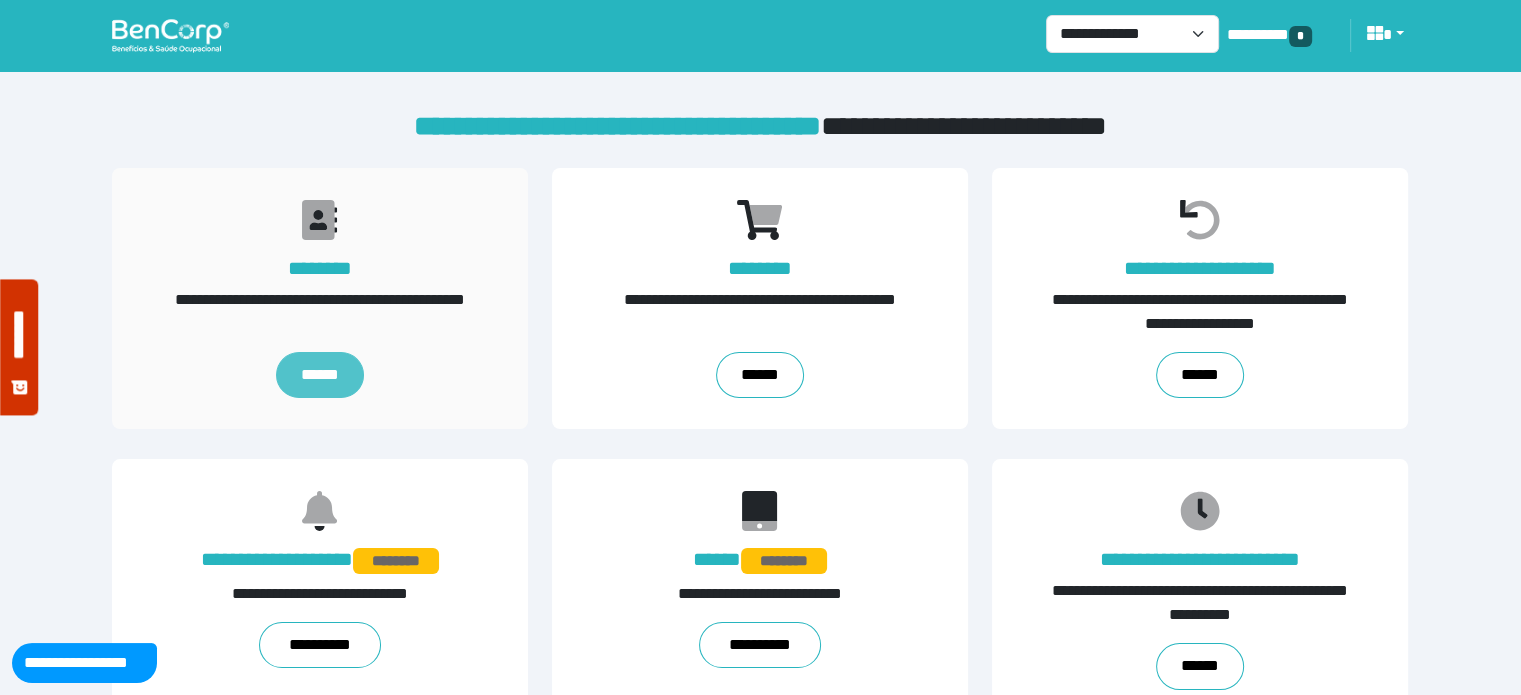 click on "******" at bounding box center [320, 375] 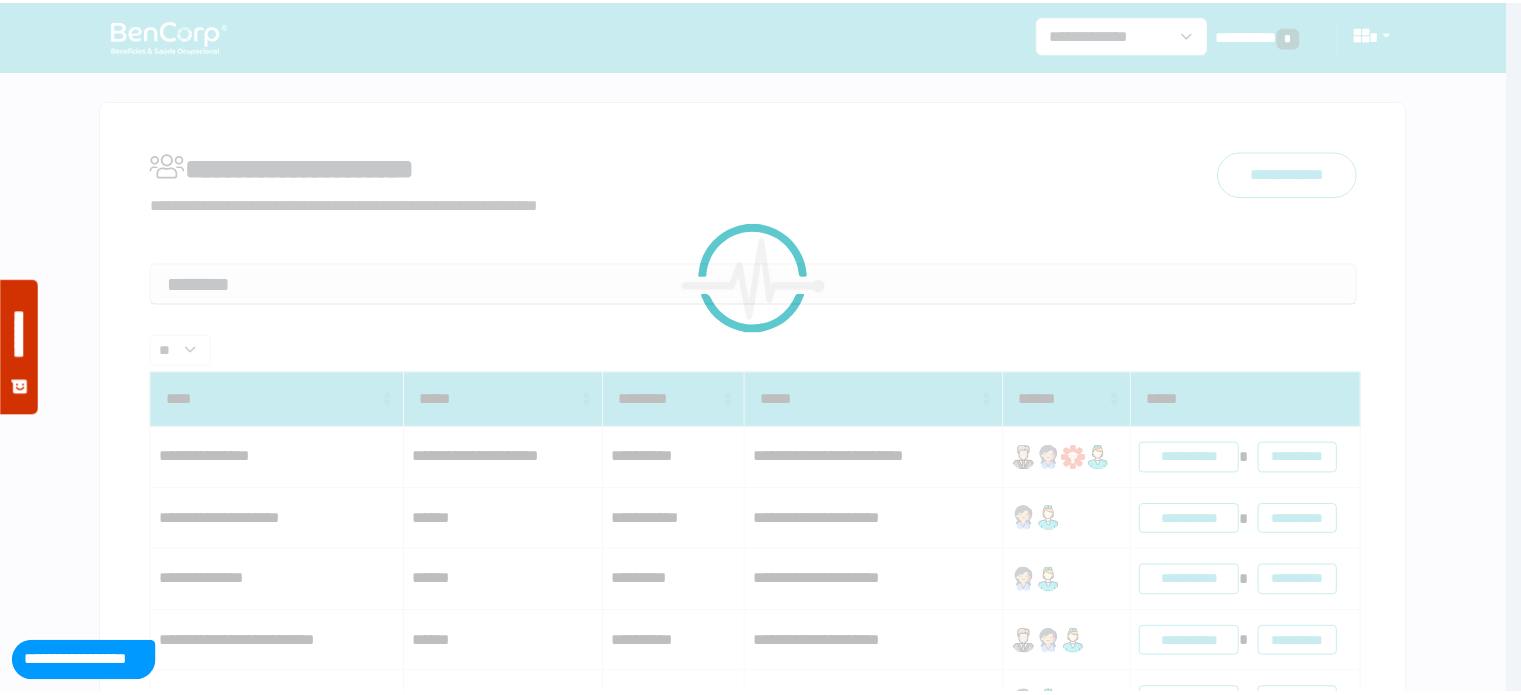 scroll, scrollTop: 0, scrollLeft: 0, axis: both 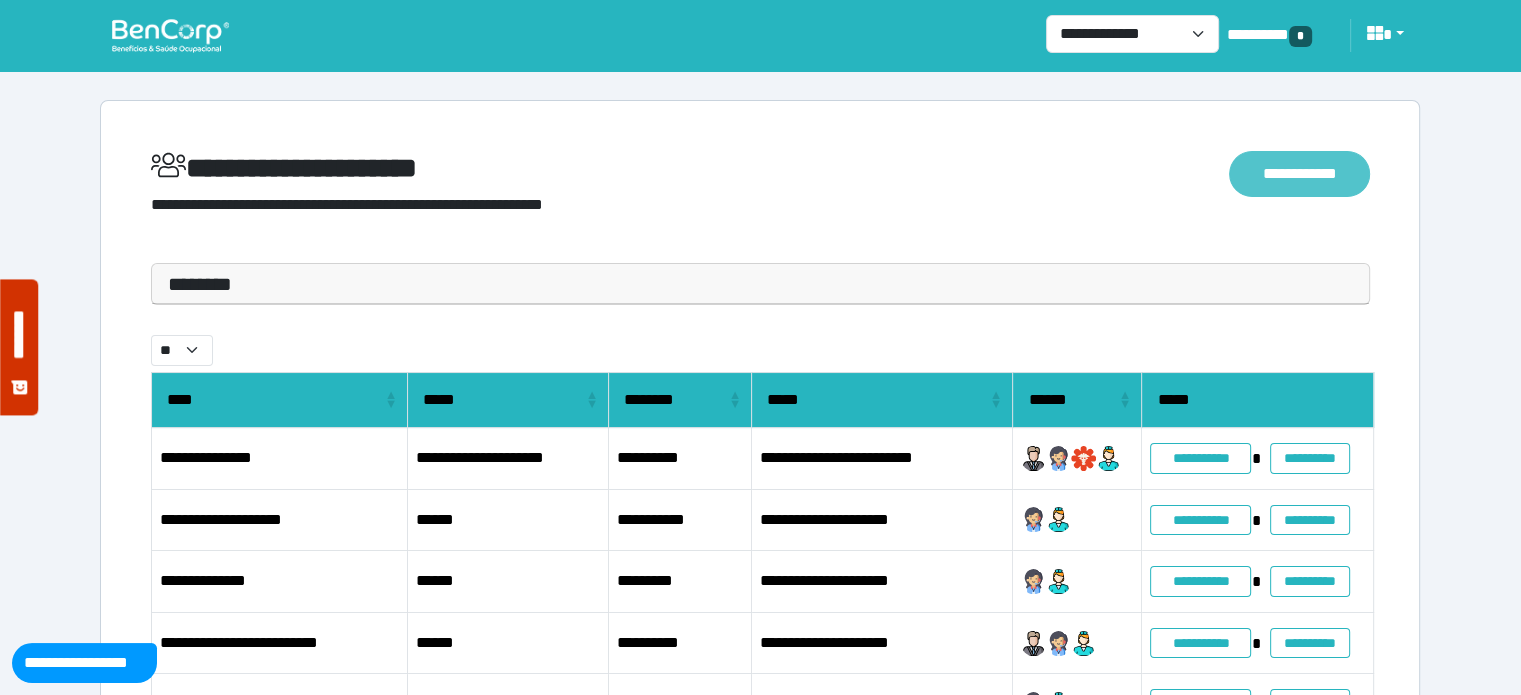 click on "**********" at bounding box center (1299, 174) 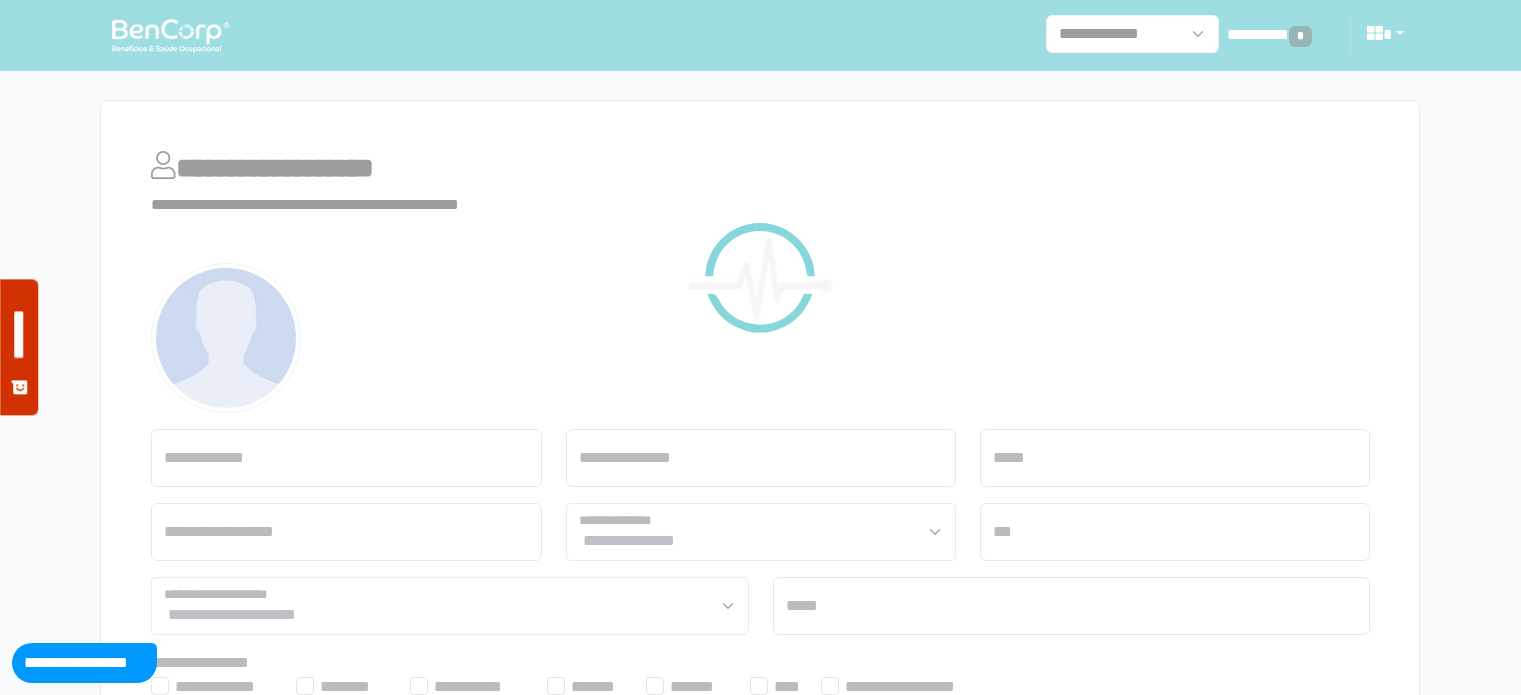 scroll, scrollTop: 0, scrollLeft: 0, axis: both 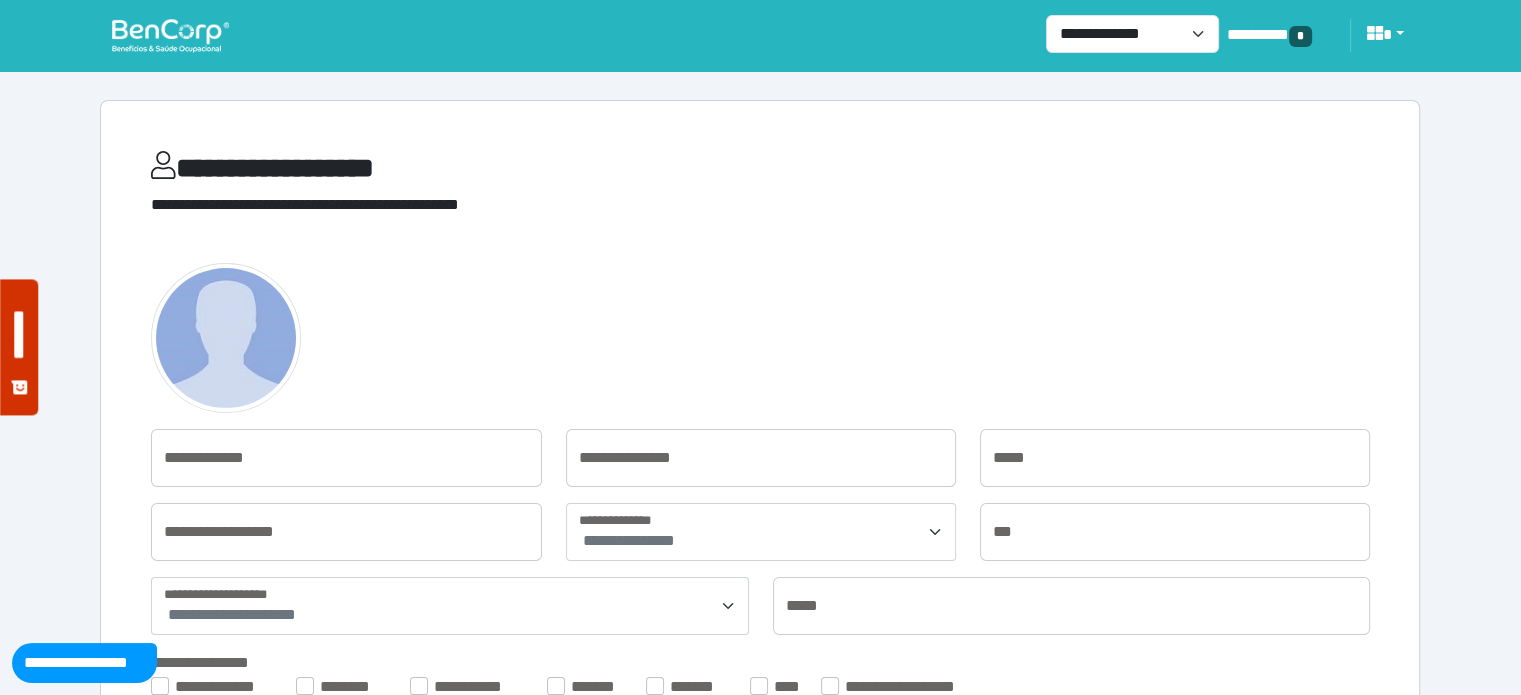 click on "**********" at bounding box center [760, 472] 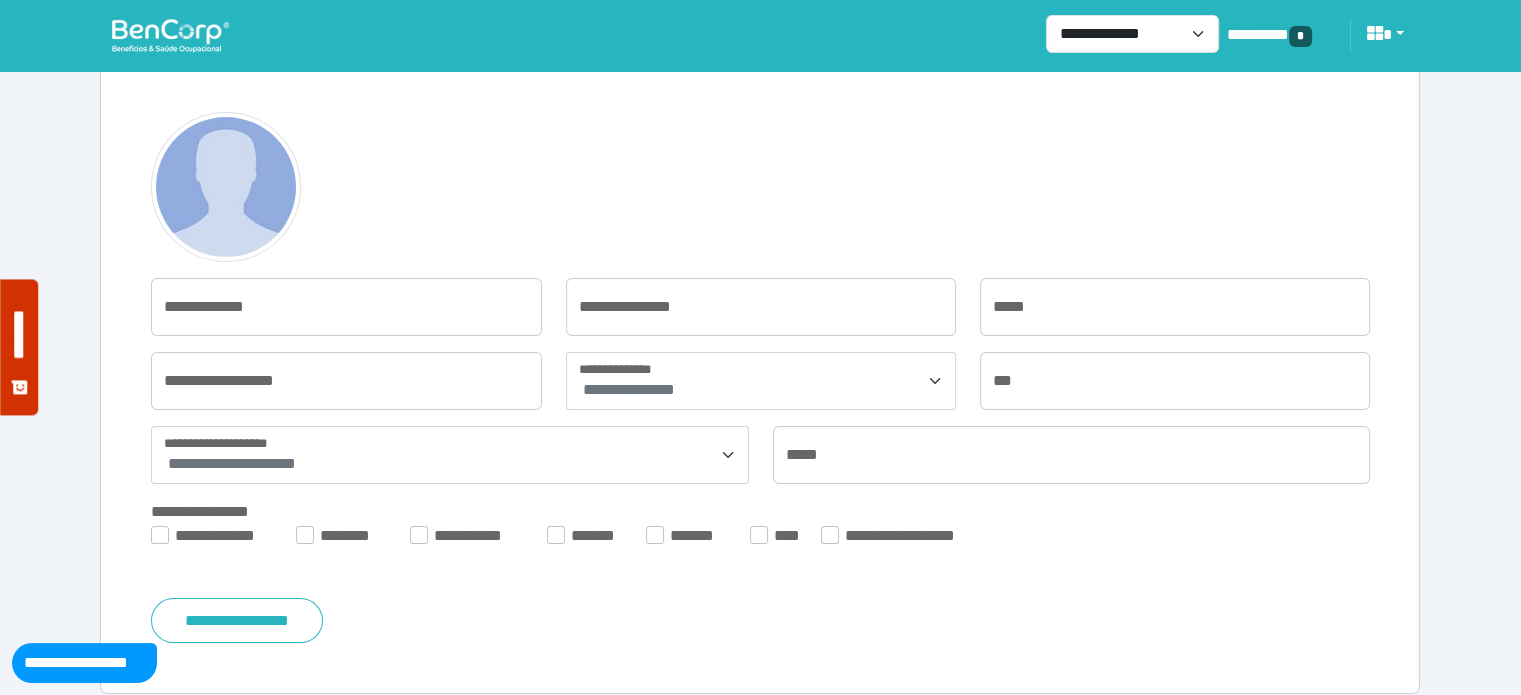 scroll, scrollTop: 169, scrollLeft: 0, axis: vertical 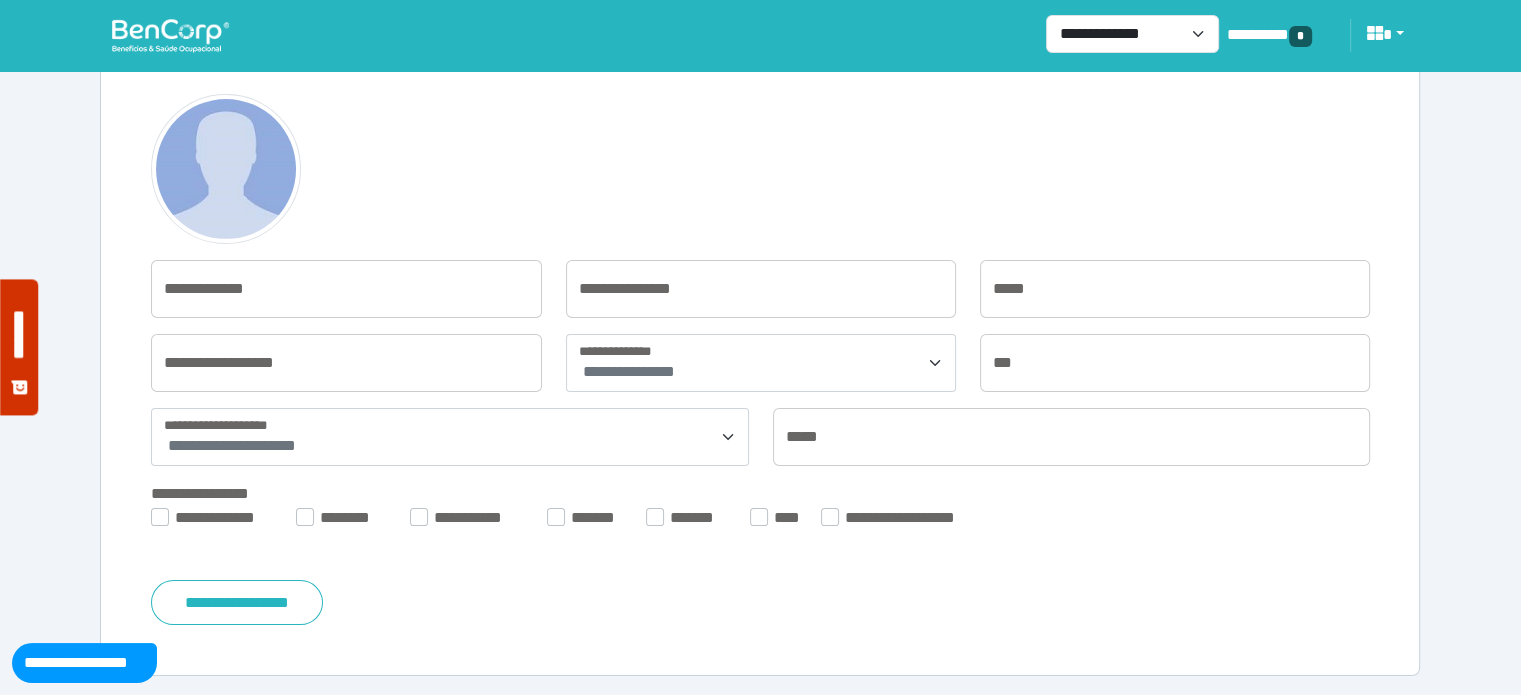 click at bounding box center (760, 169) 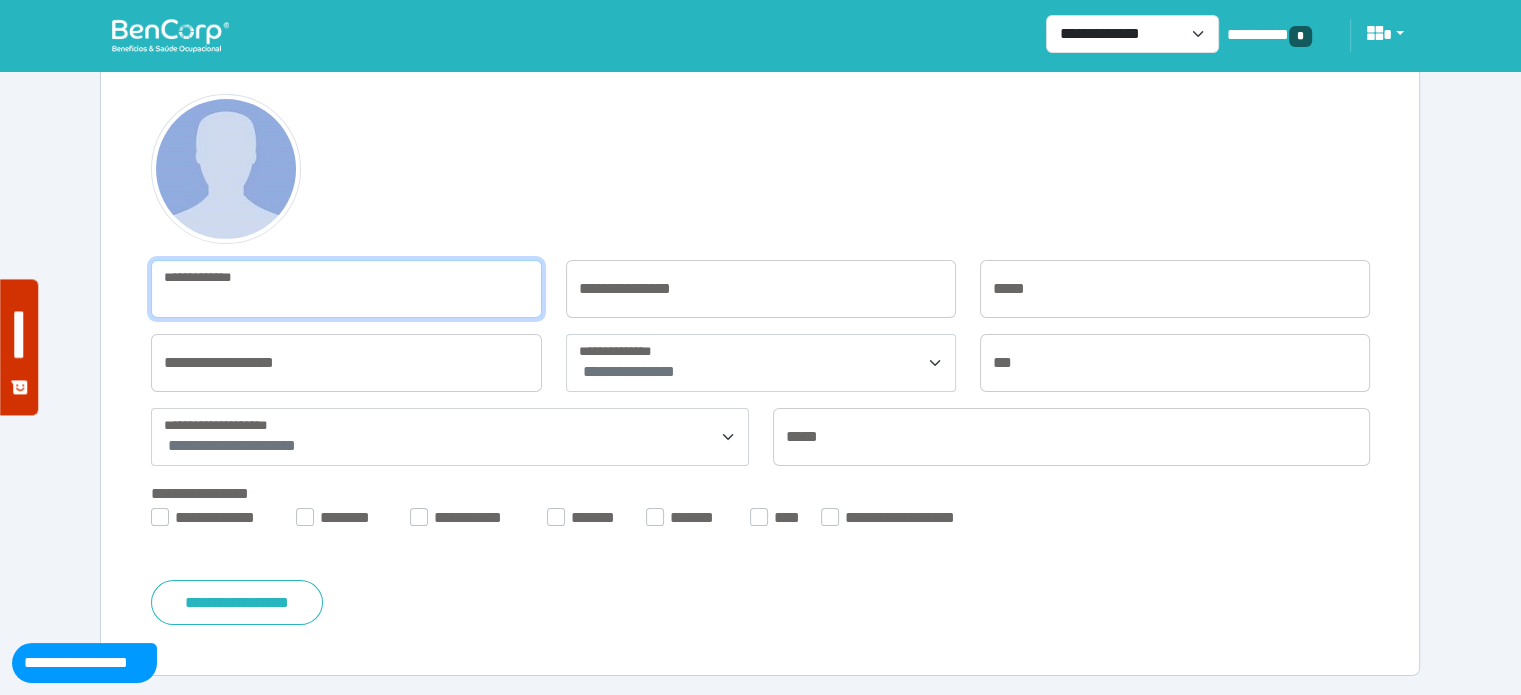 click at bounding box center (346, 289) 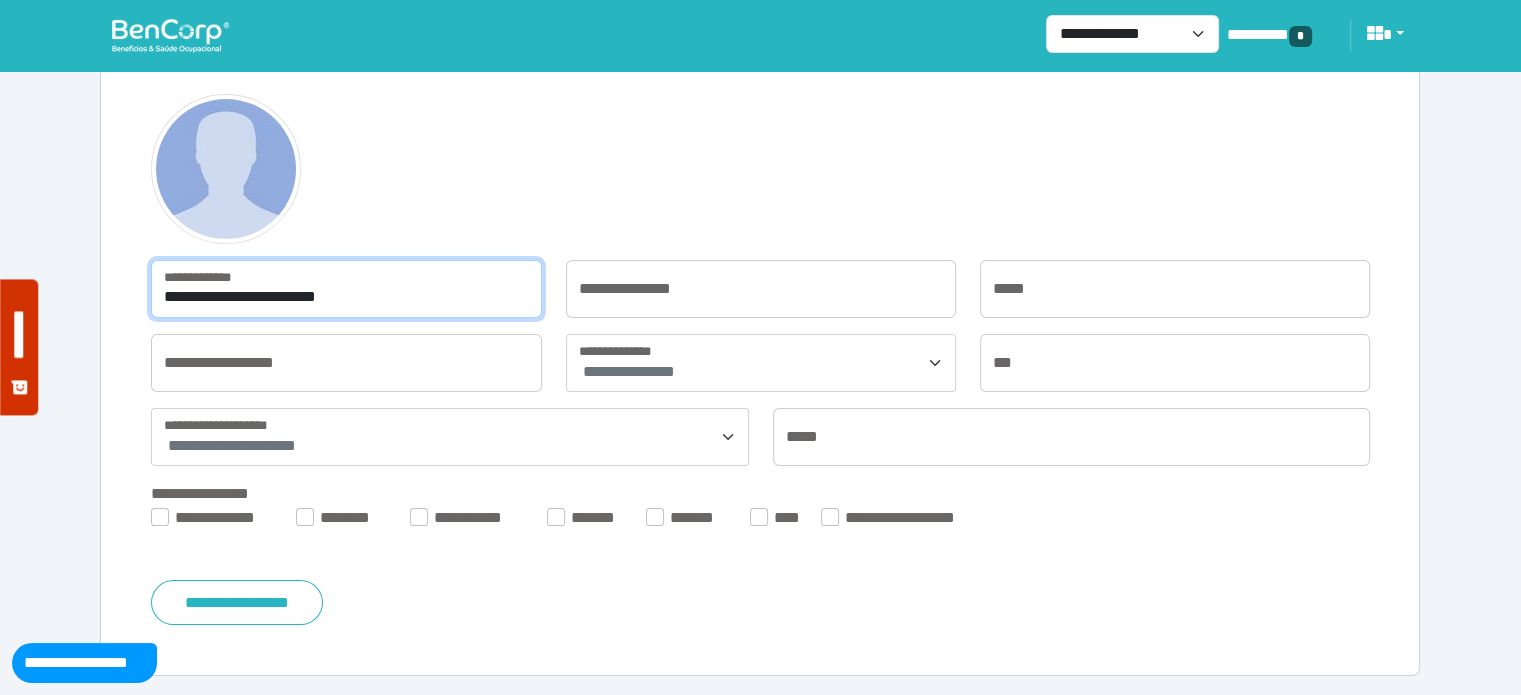 click on "**********" at bounding box center [346, 289] 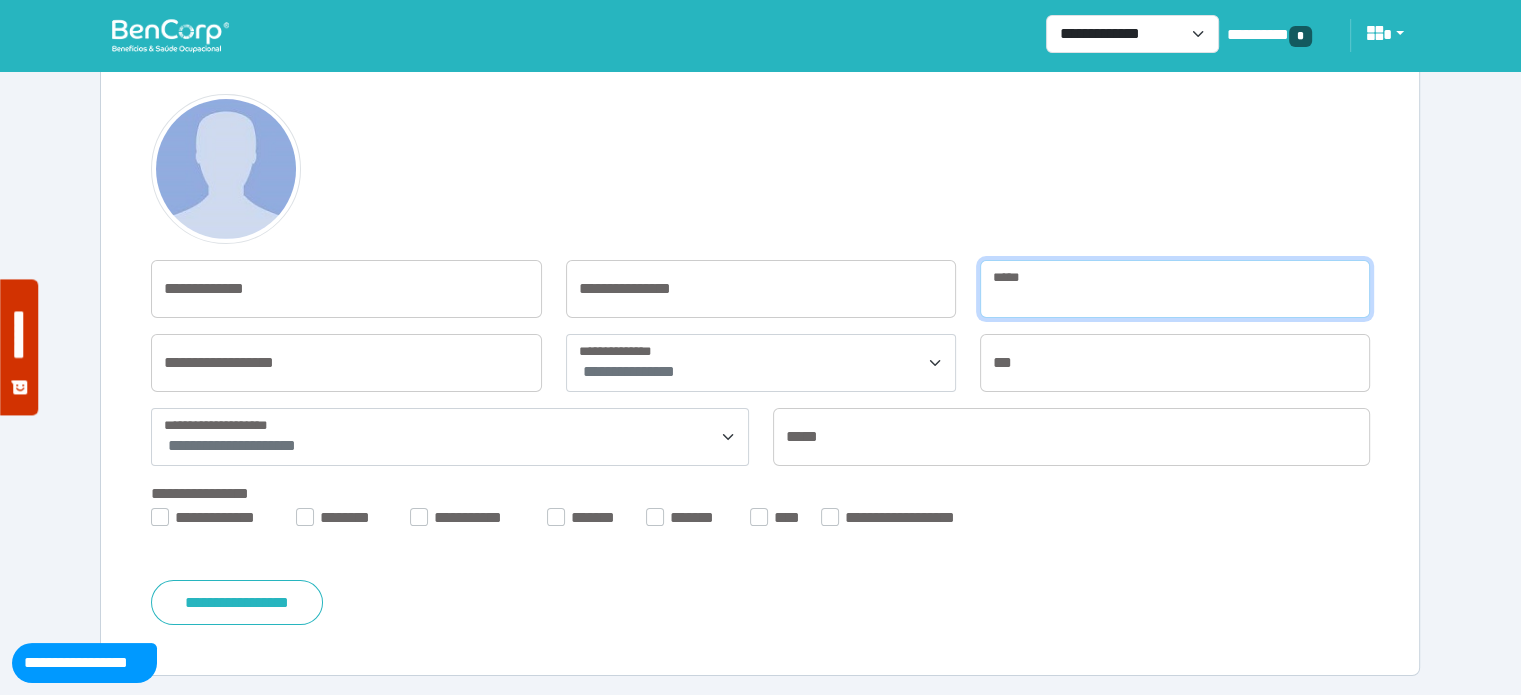 click at bounding box center (1175, 289) 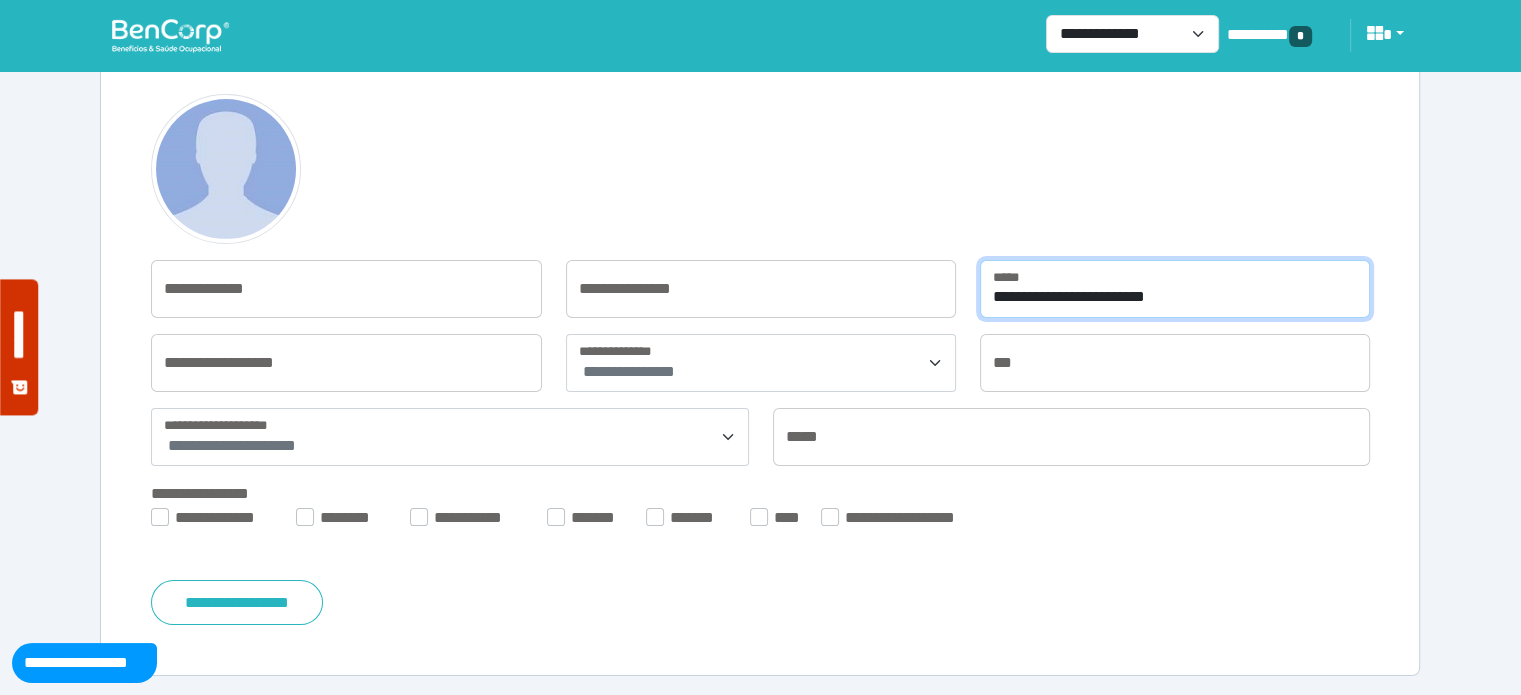 type on "**********" 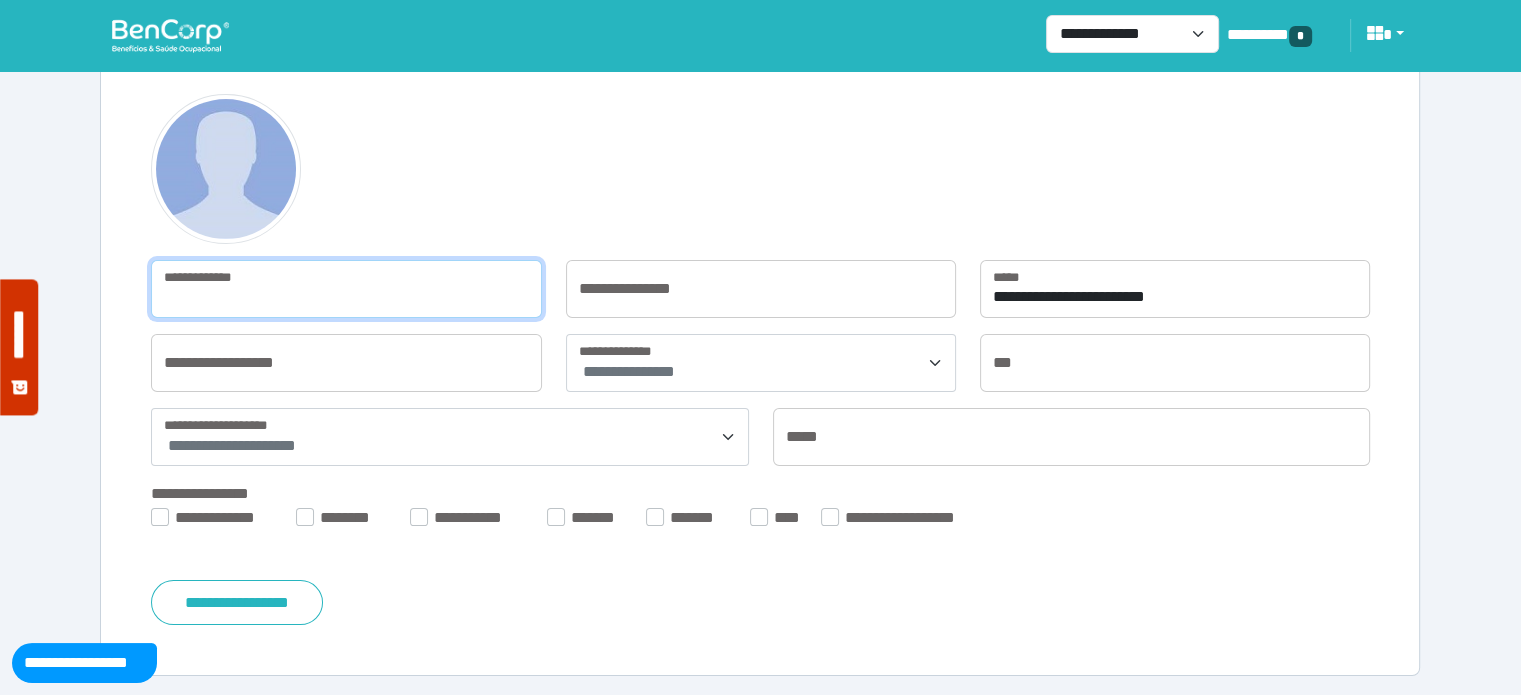 click at bounding box center [346, 289] 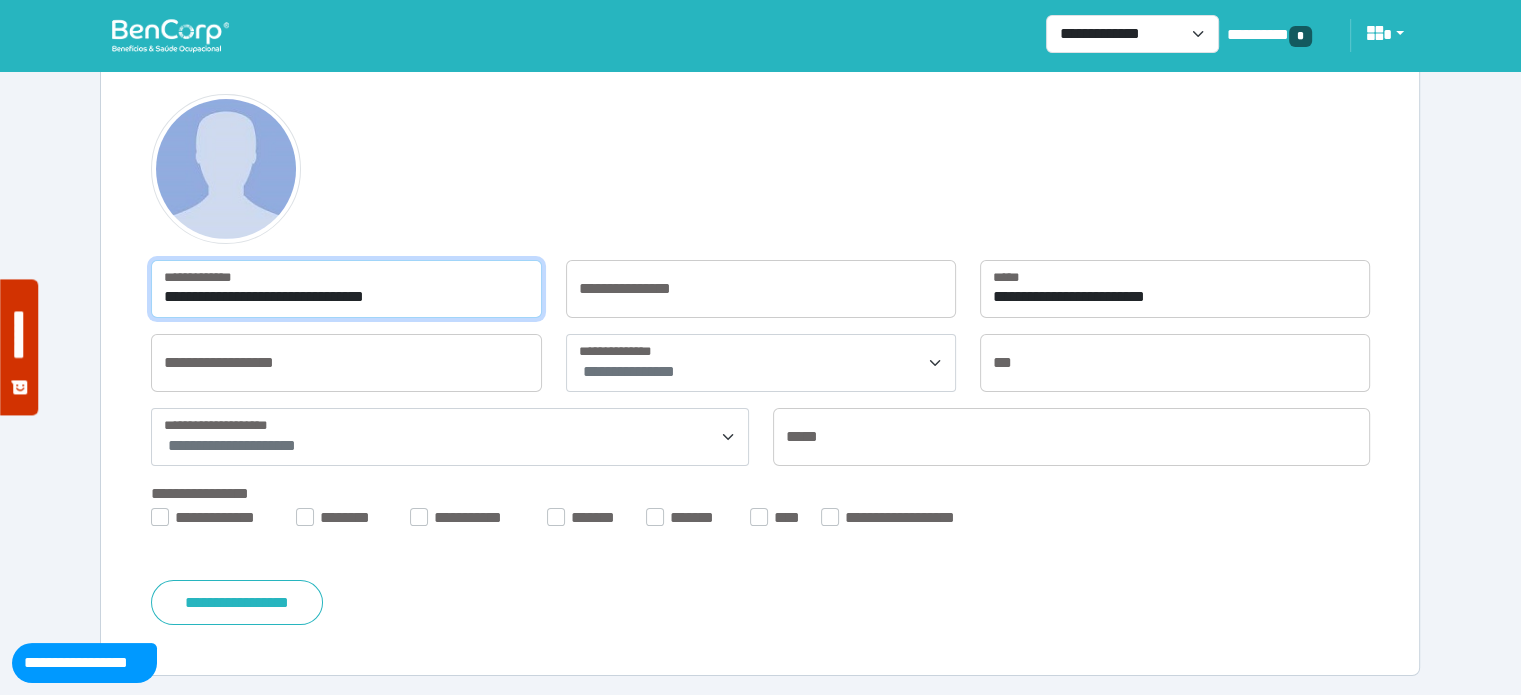 click on "**********" at bounding box center [346, 289] 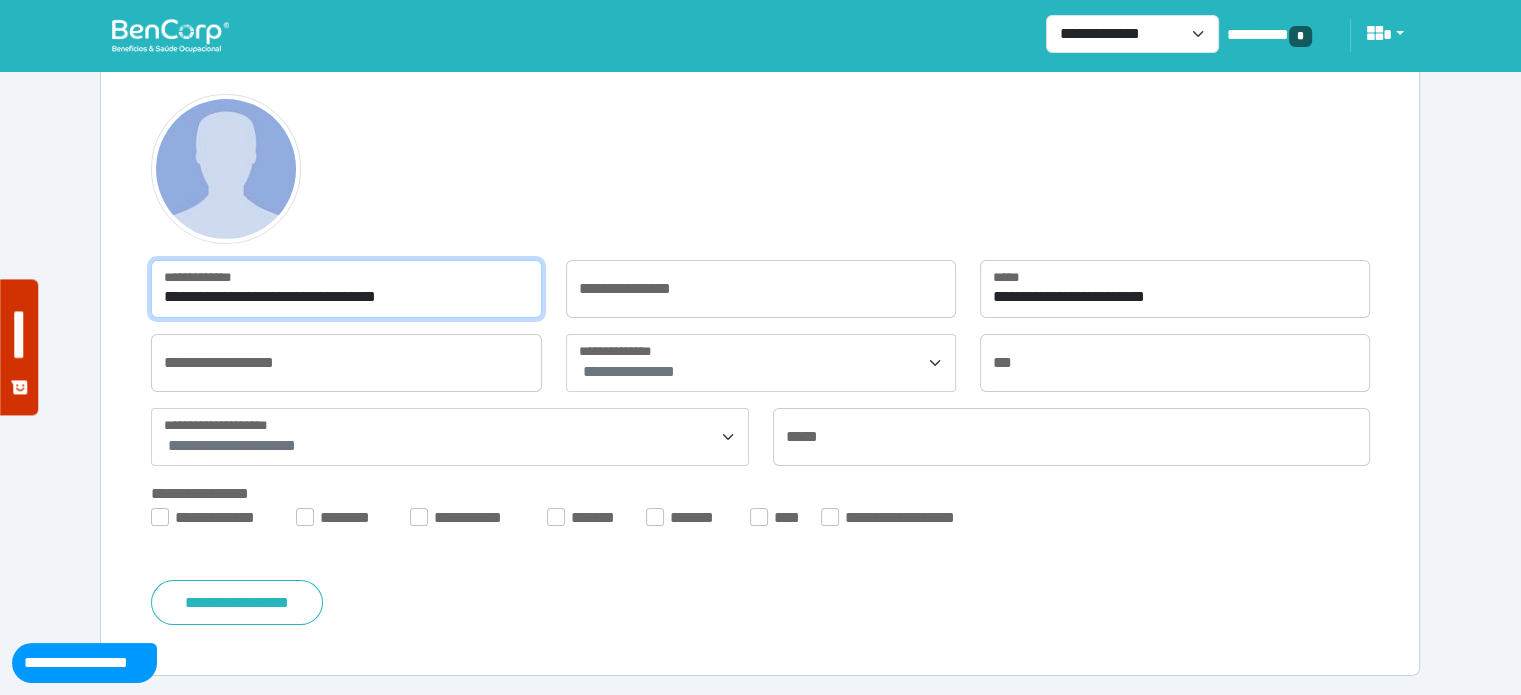 type on "**********" 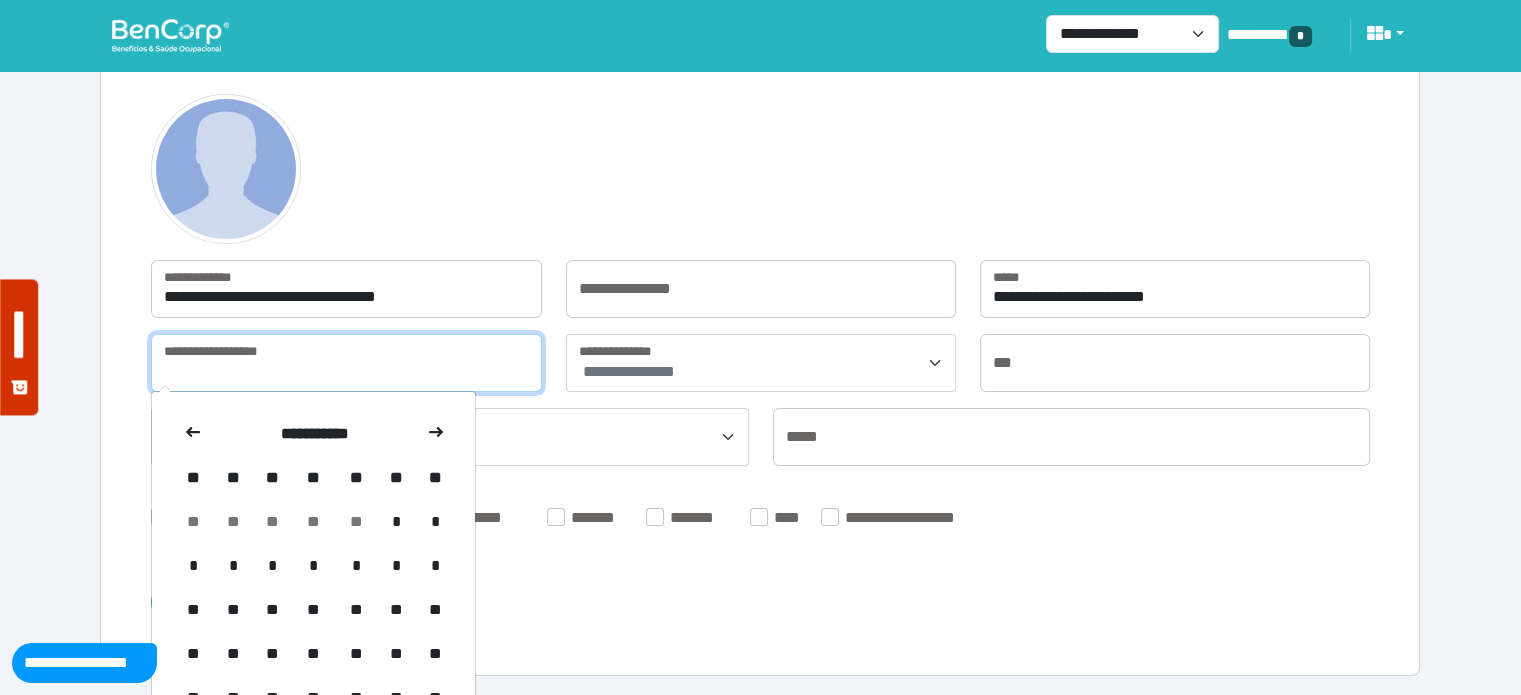 click at bounding box center (346, 363) 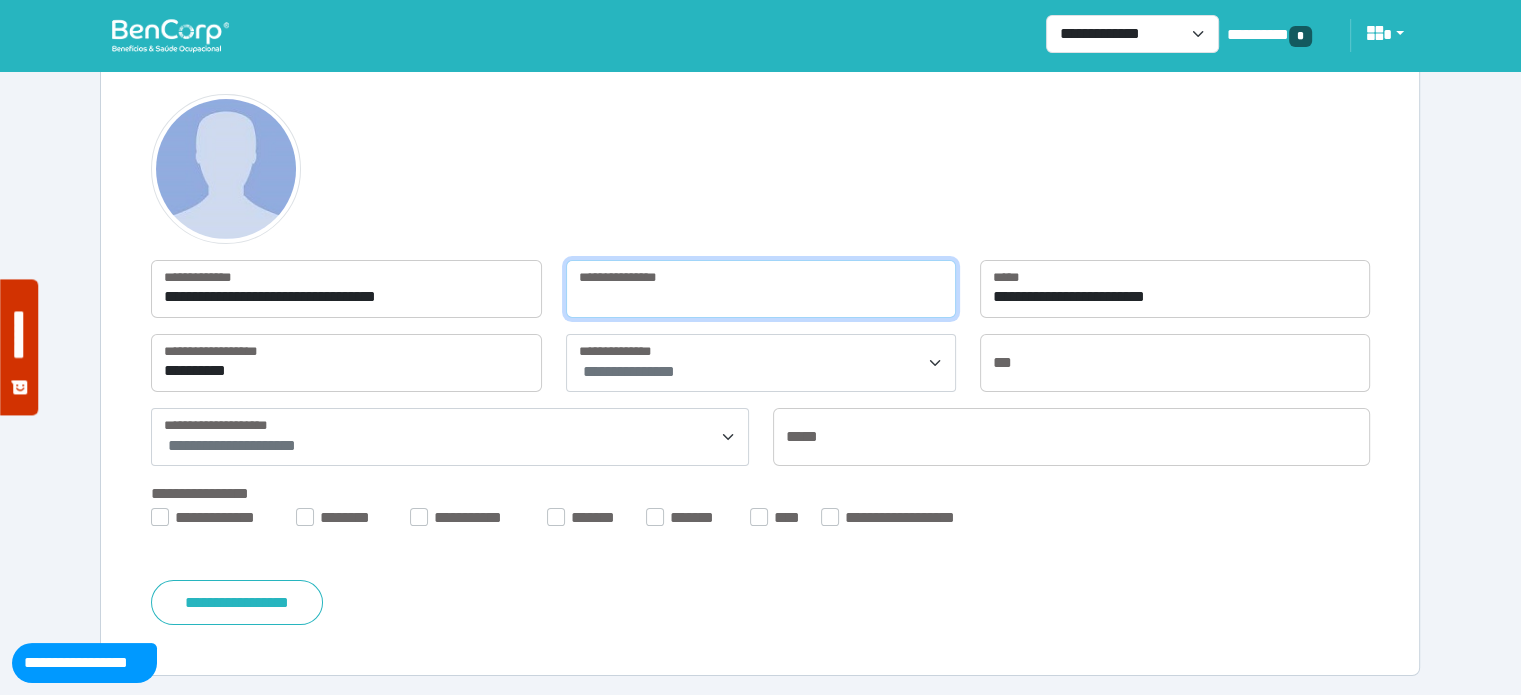 click at bounding box center (761, 289) 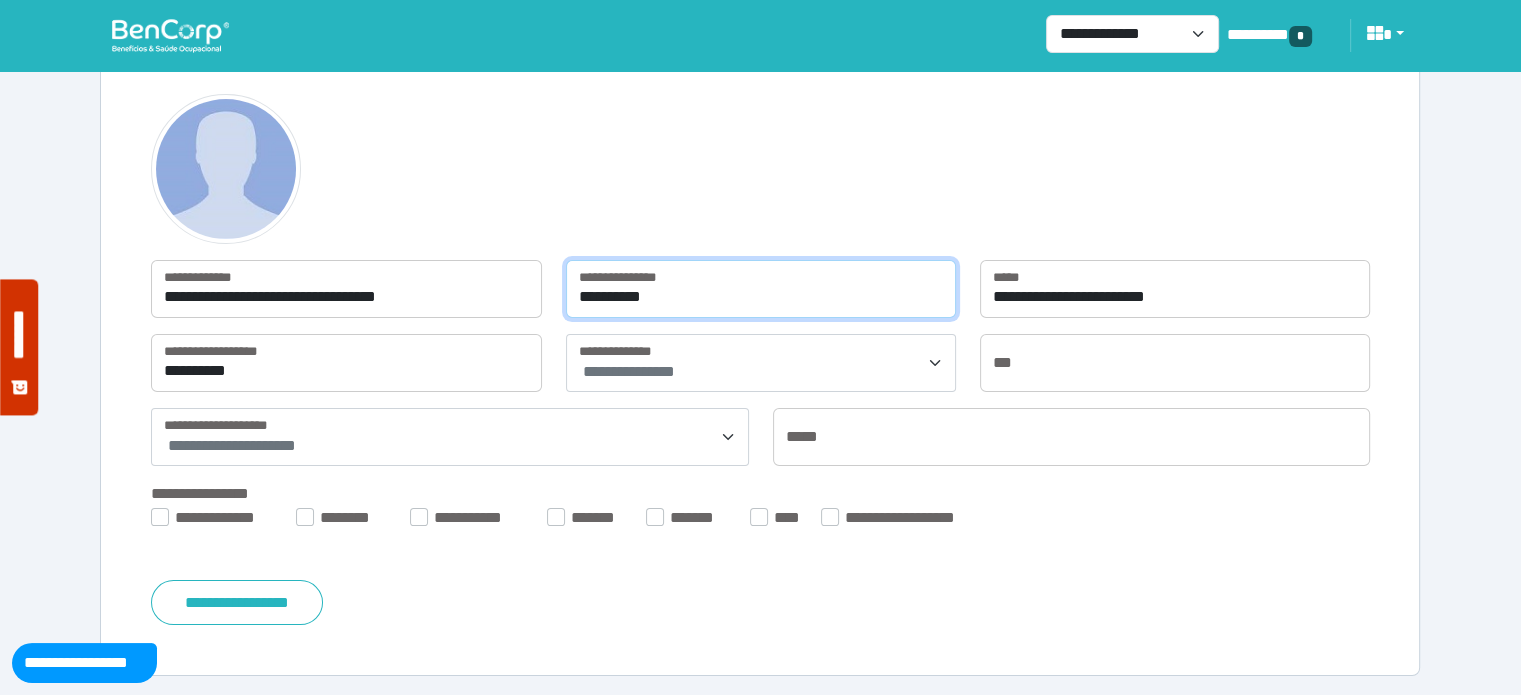 type on "**********" 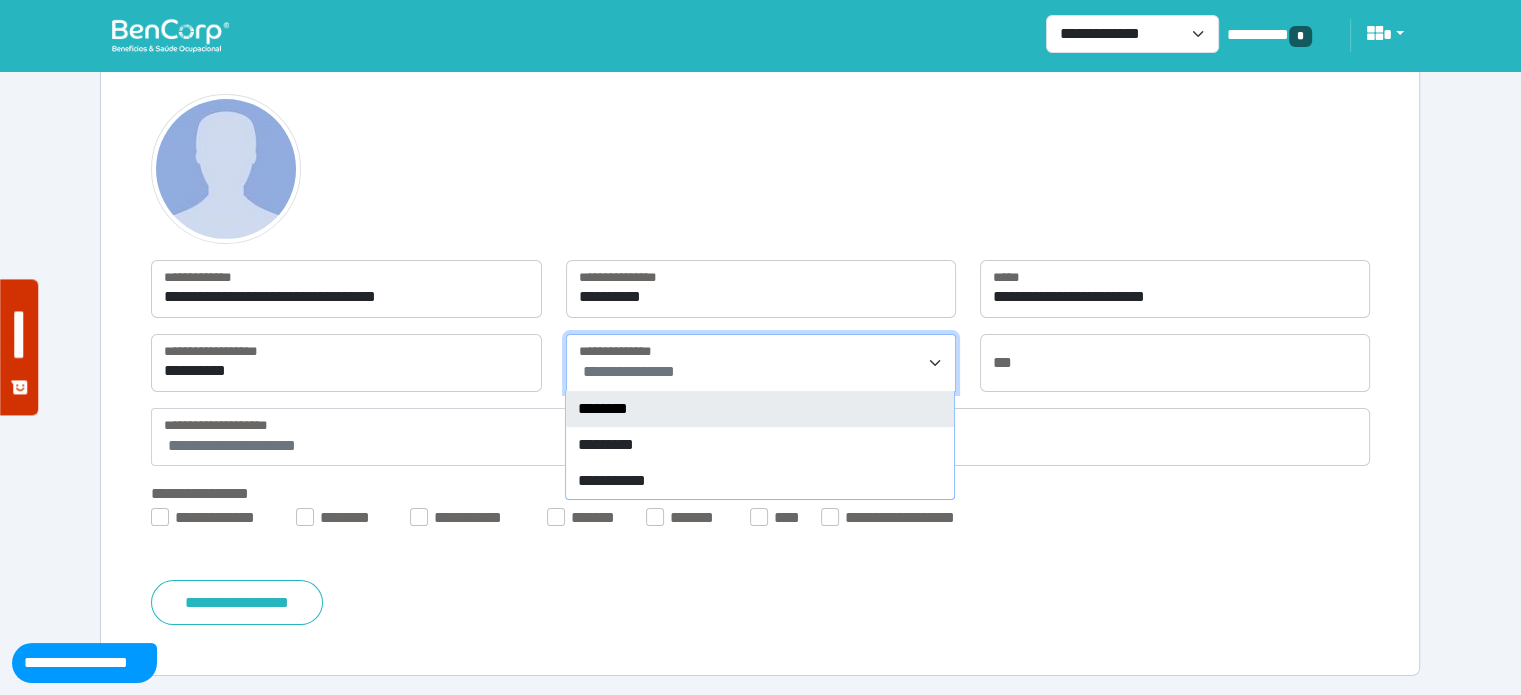 click on "**********" at bounding box center [763, 372] 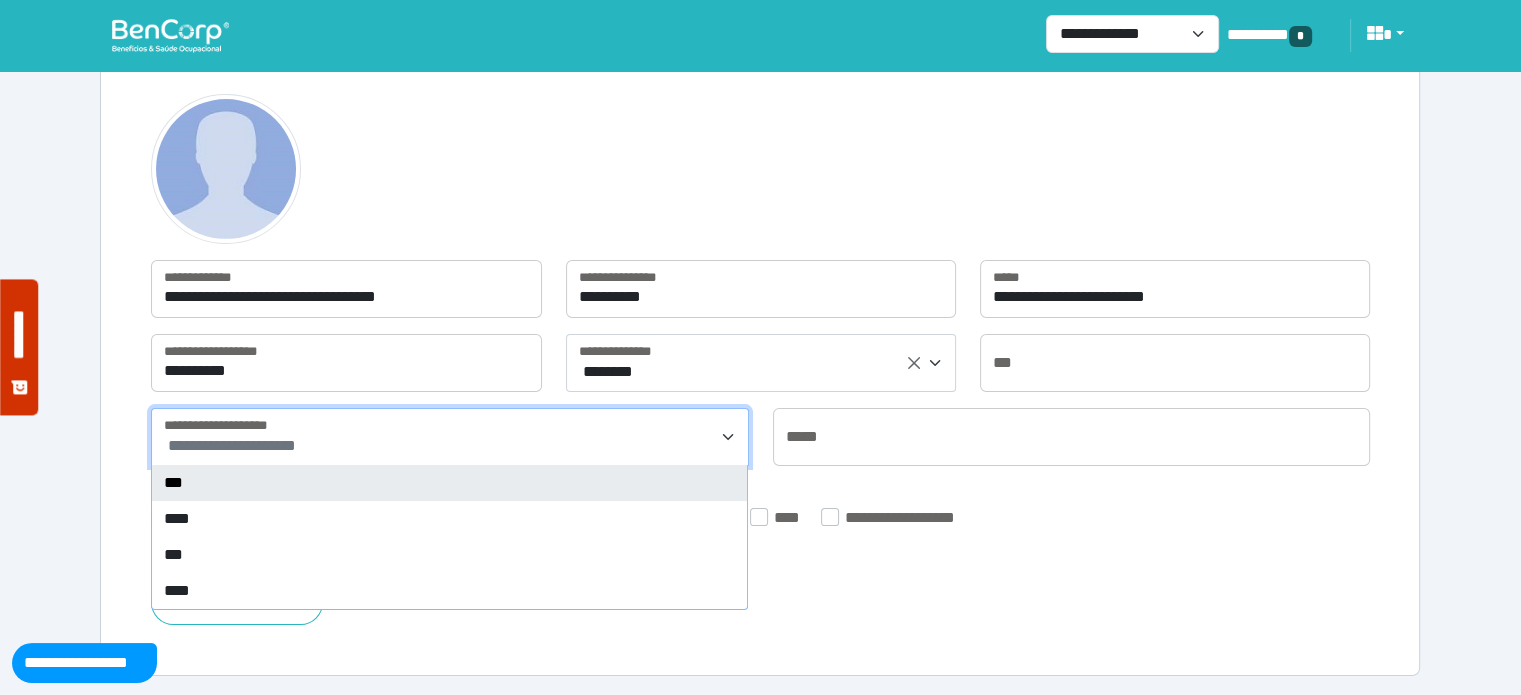 click on "**********" at bounding box center (449, 437) 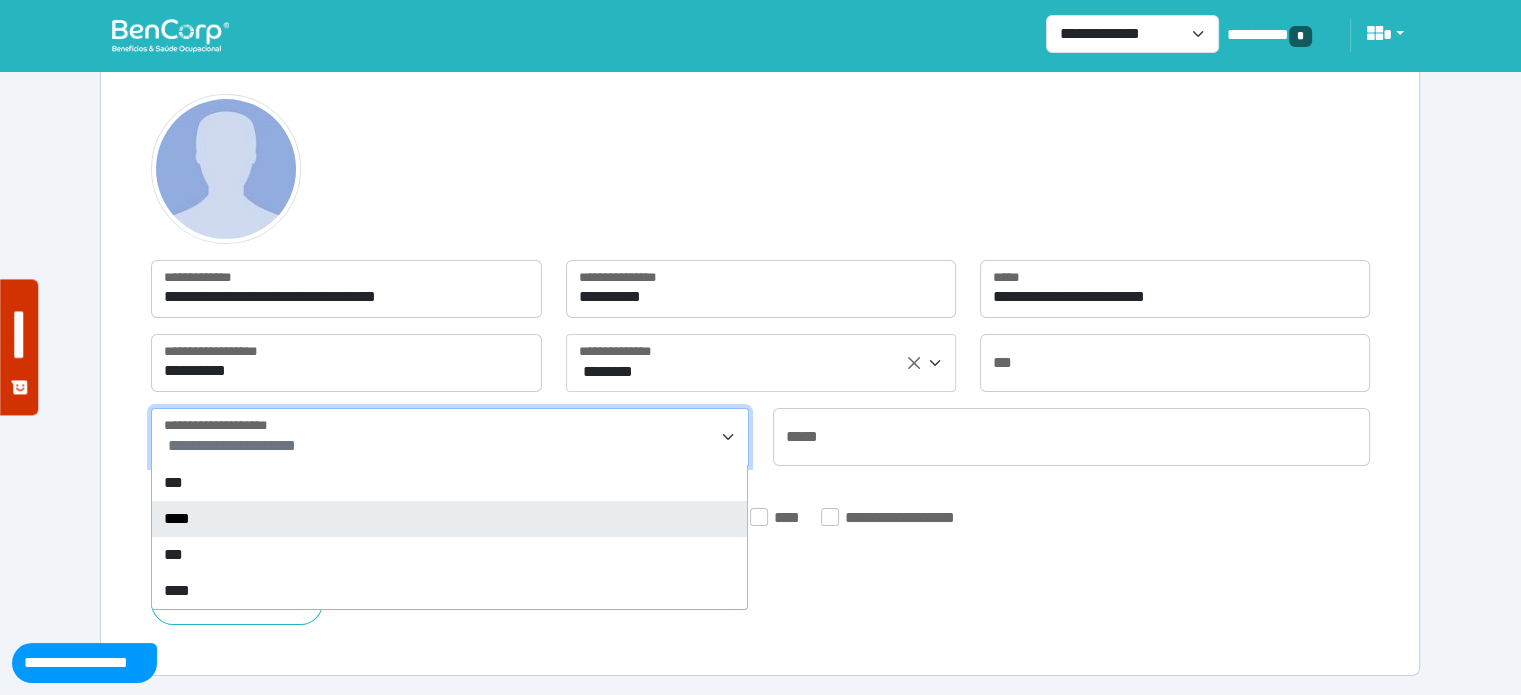 select on "*" 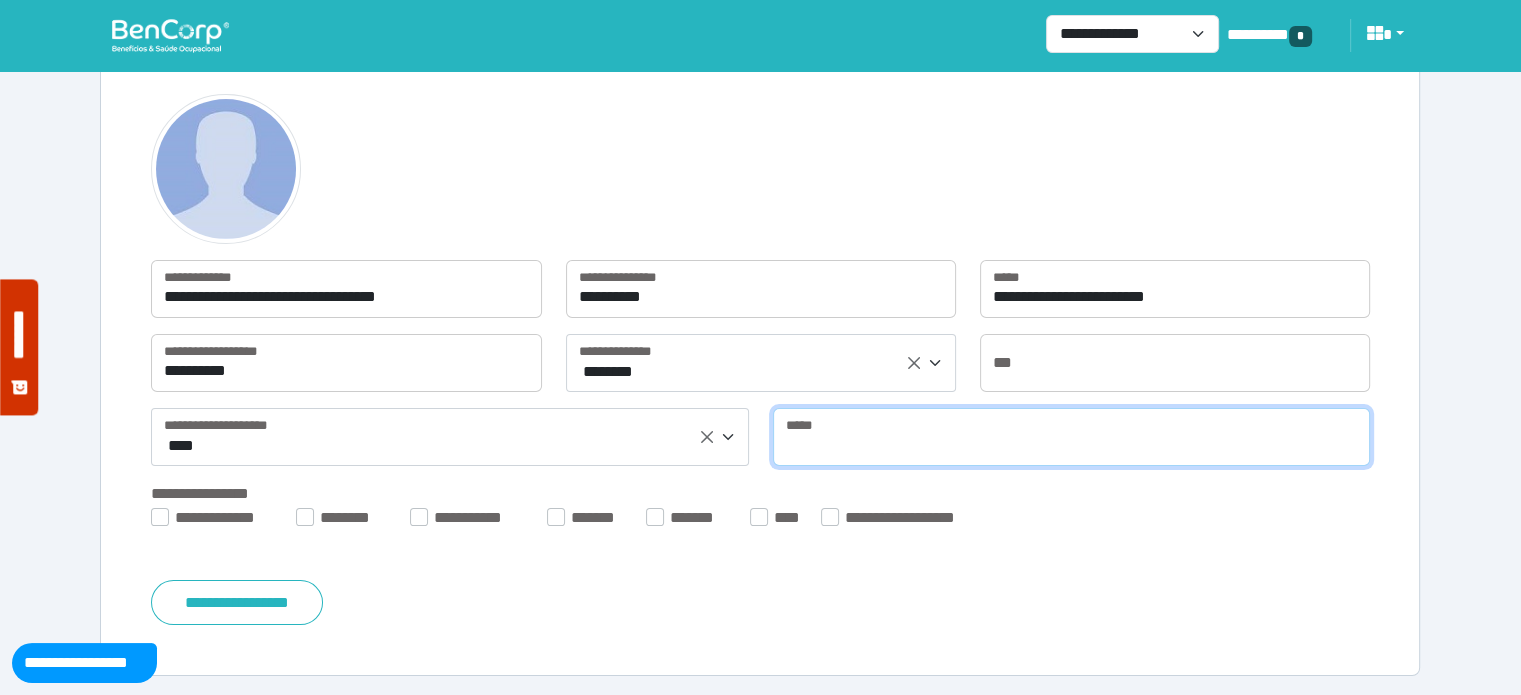 click at bounding box center (1071, 437) 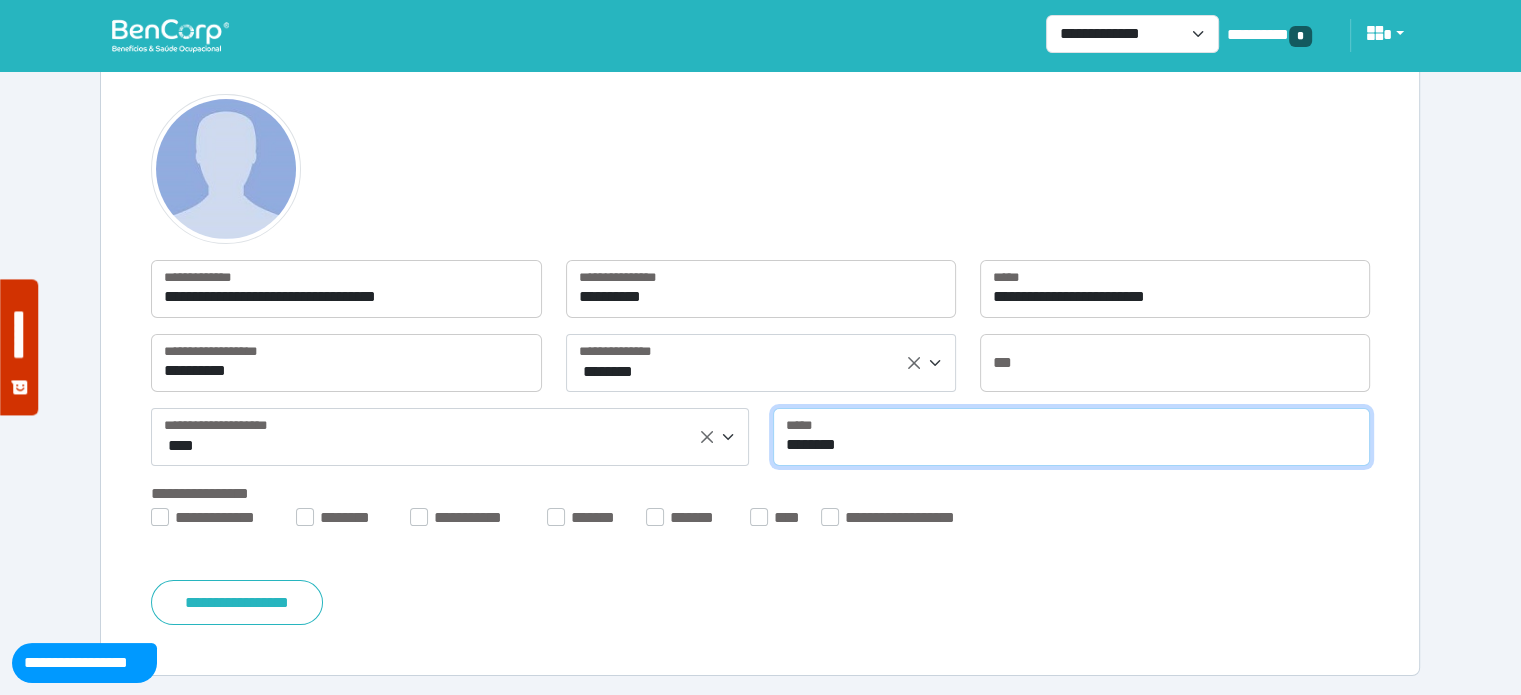 type on "********" 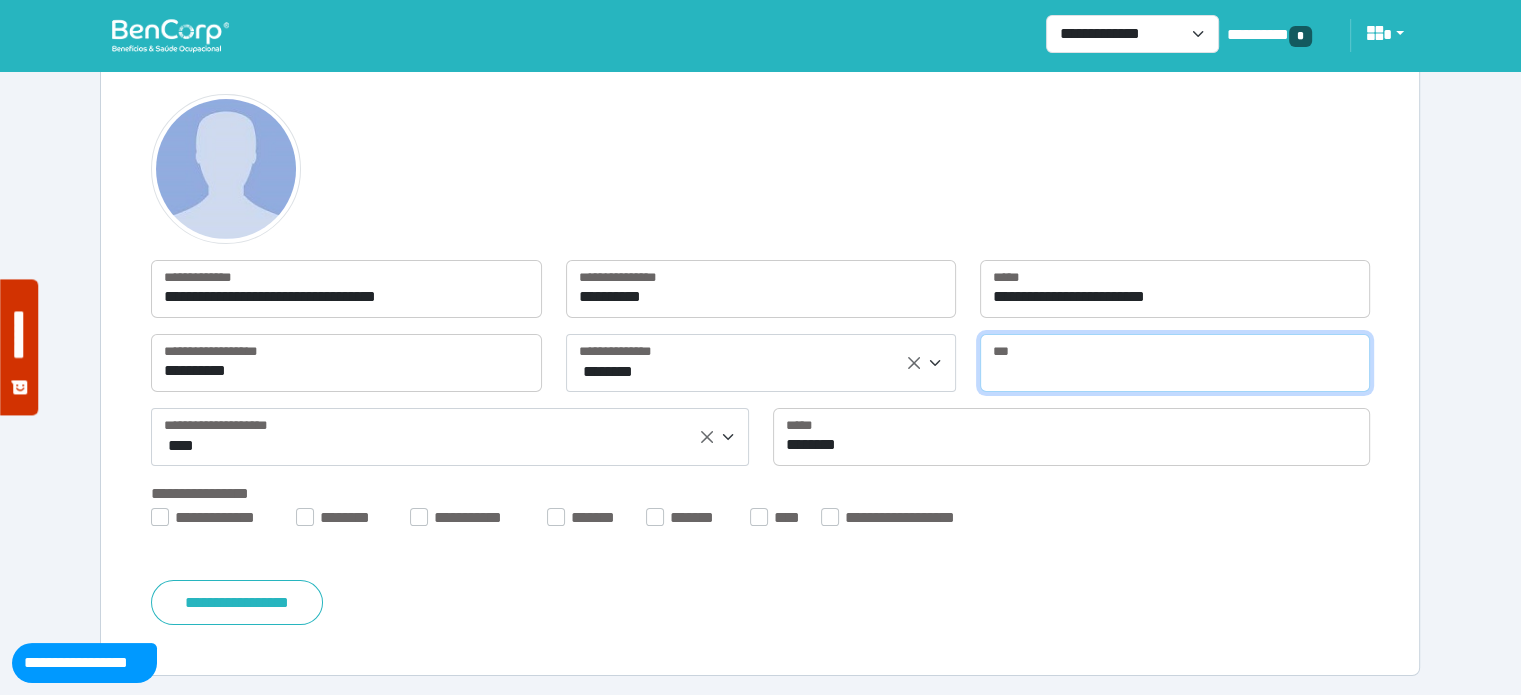 click at bounding box center [1175, 363] 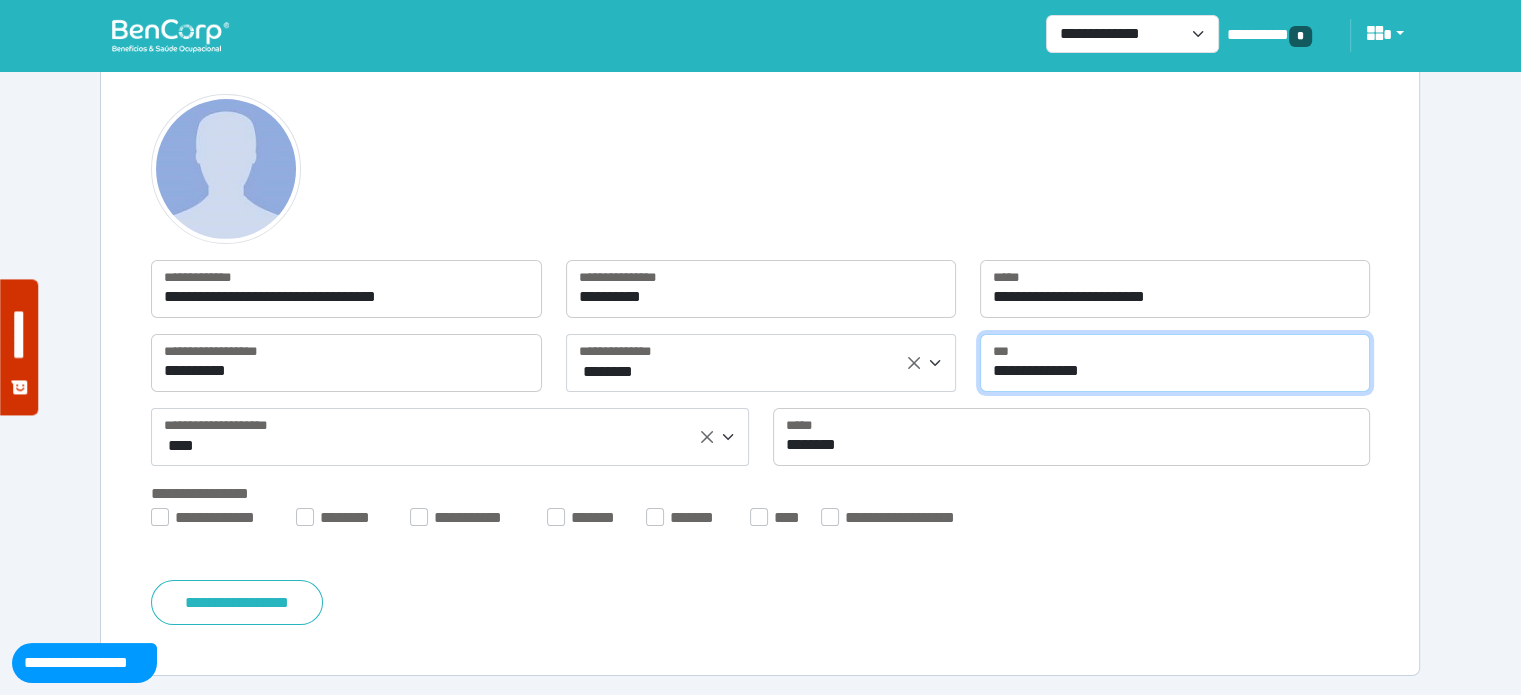 type on "**********" 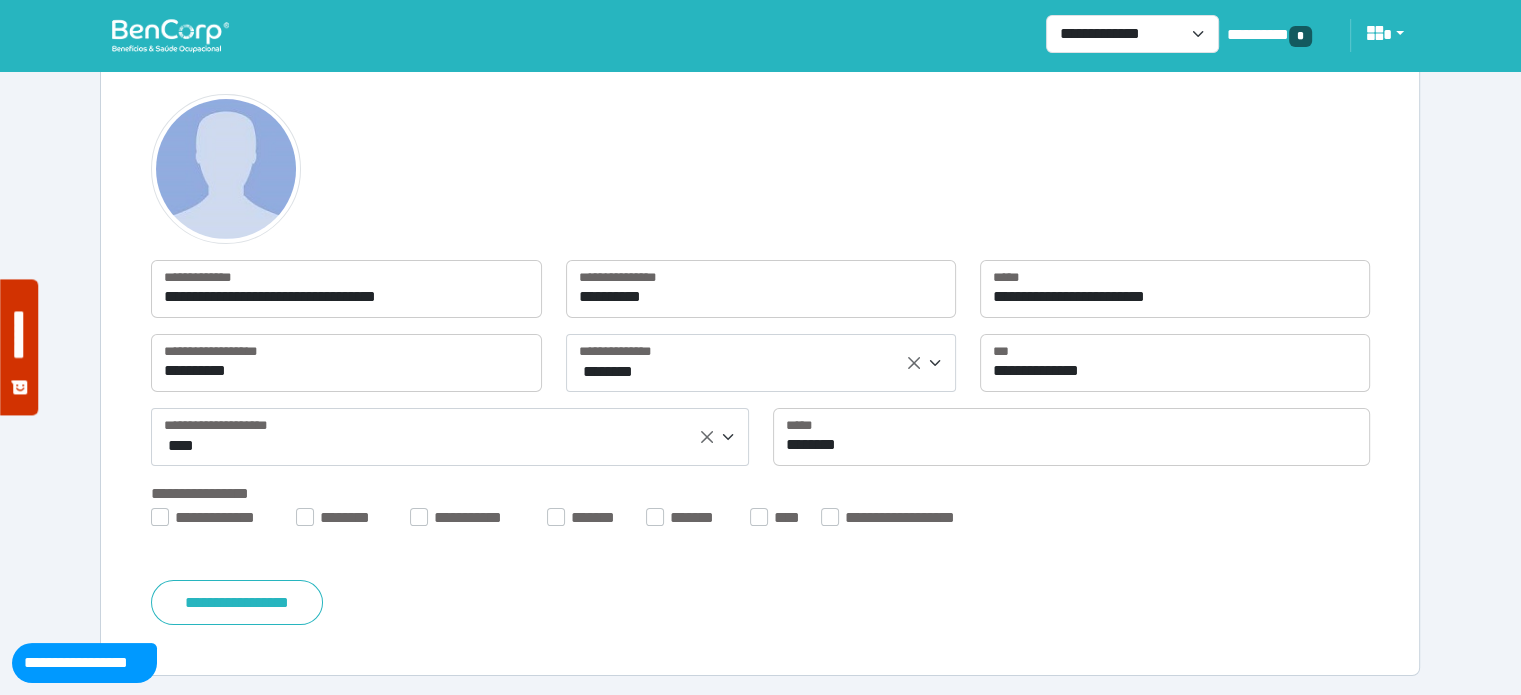 click on "**********" at bounding box center (760, 518) 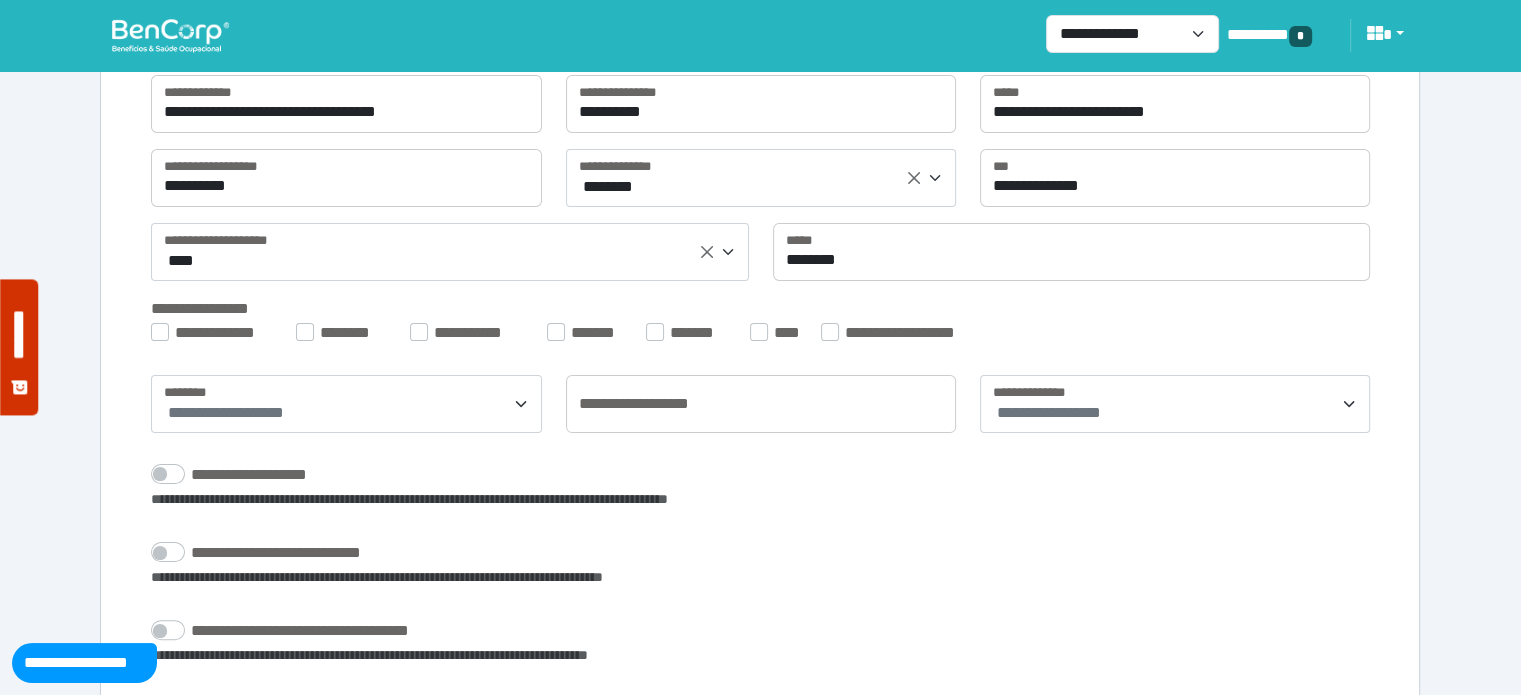 scroll, scrollTop: 374, scrollLeft: 0, axis: vertical 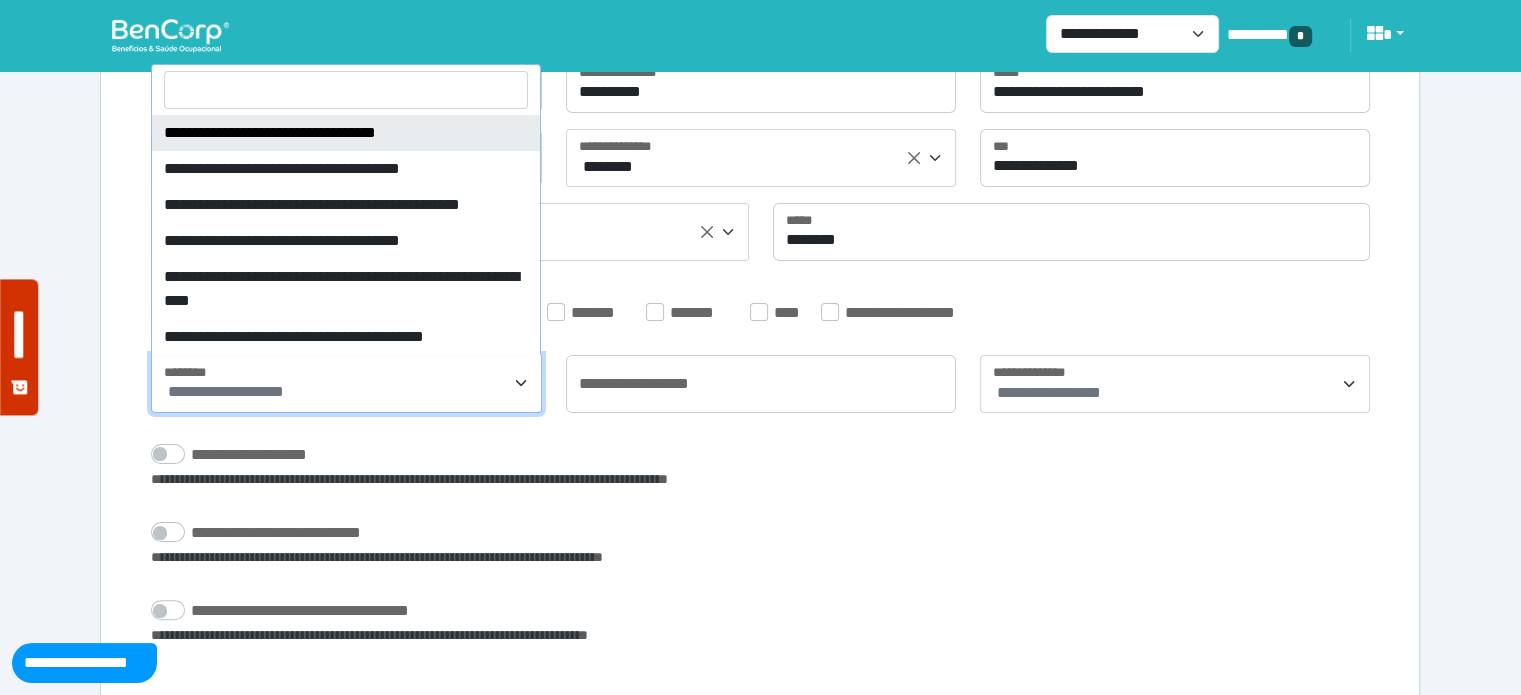 click on "**********" at bounding box center (346, 384) 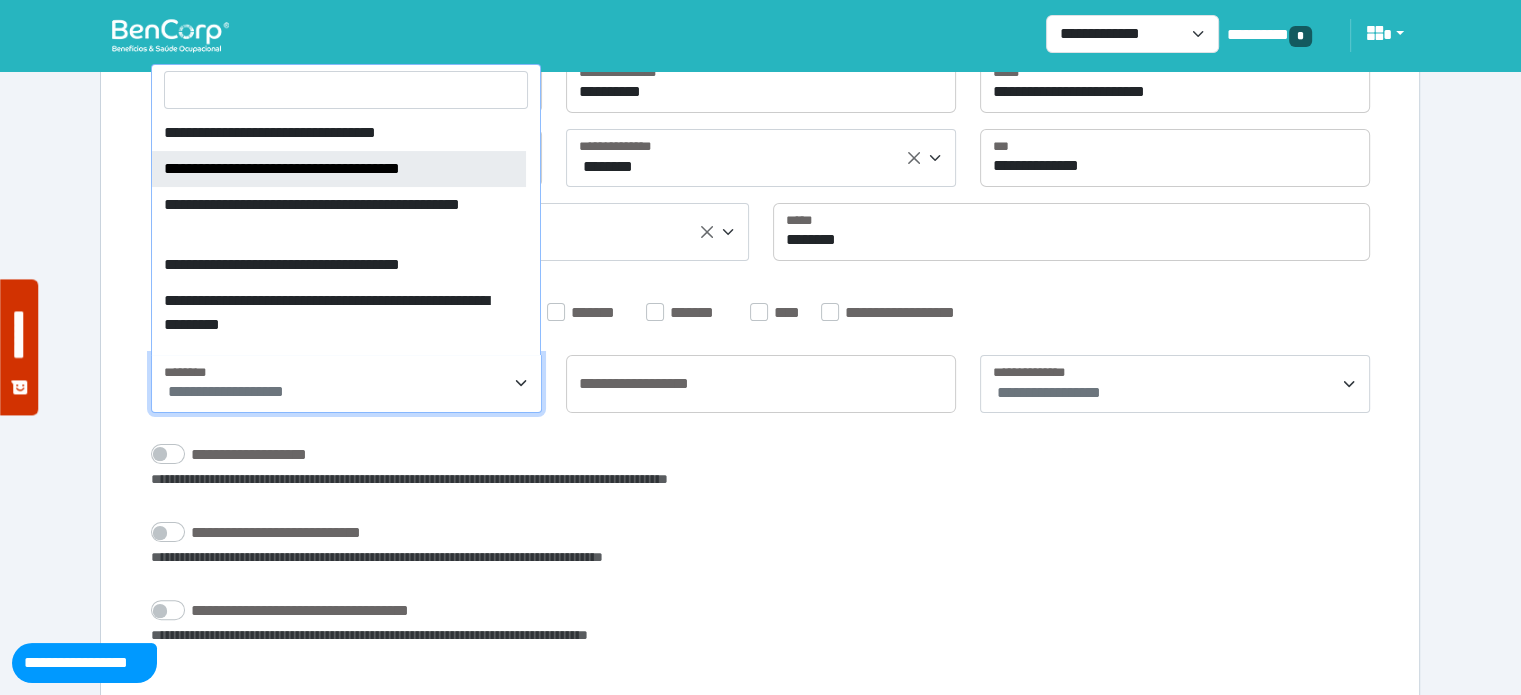 select on "*" 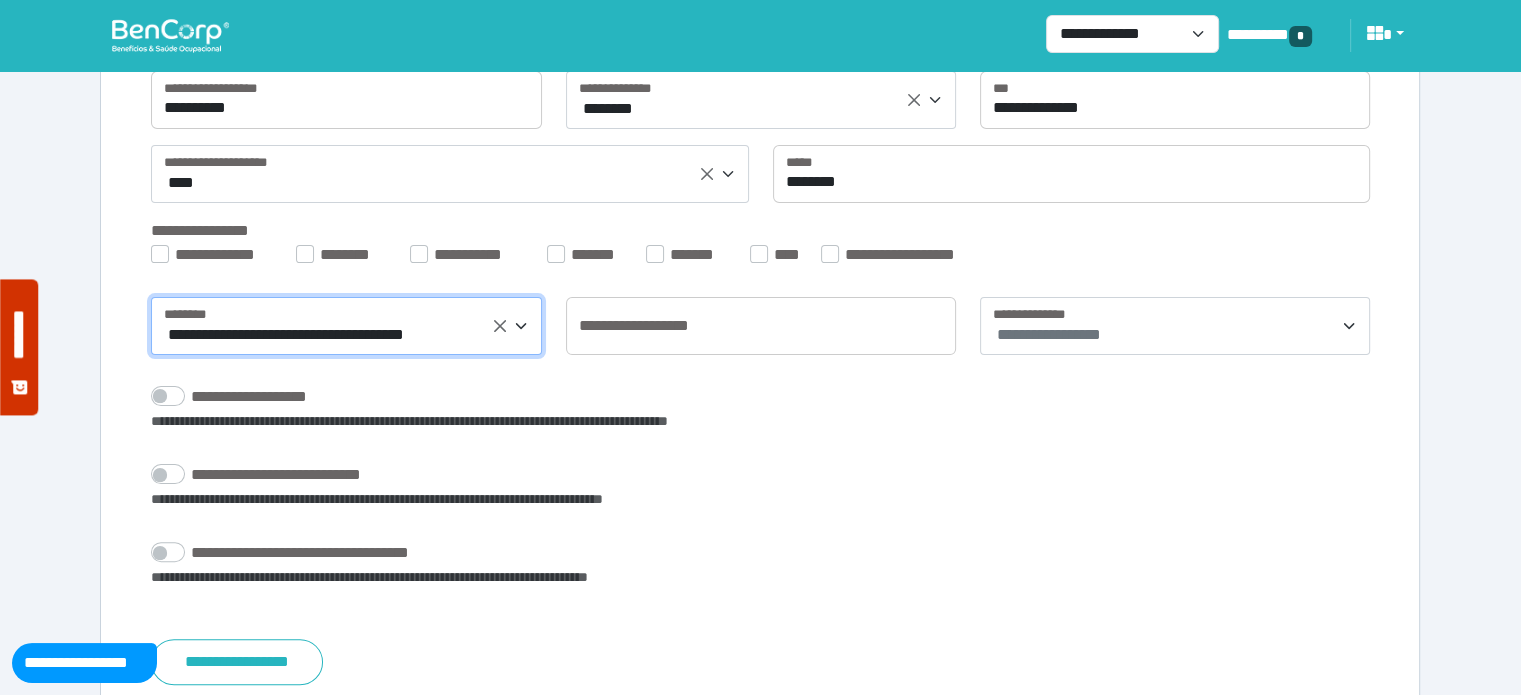scroll, scrollTop: 432, scrollLeft: 0, axis: vertical 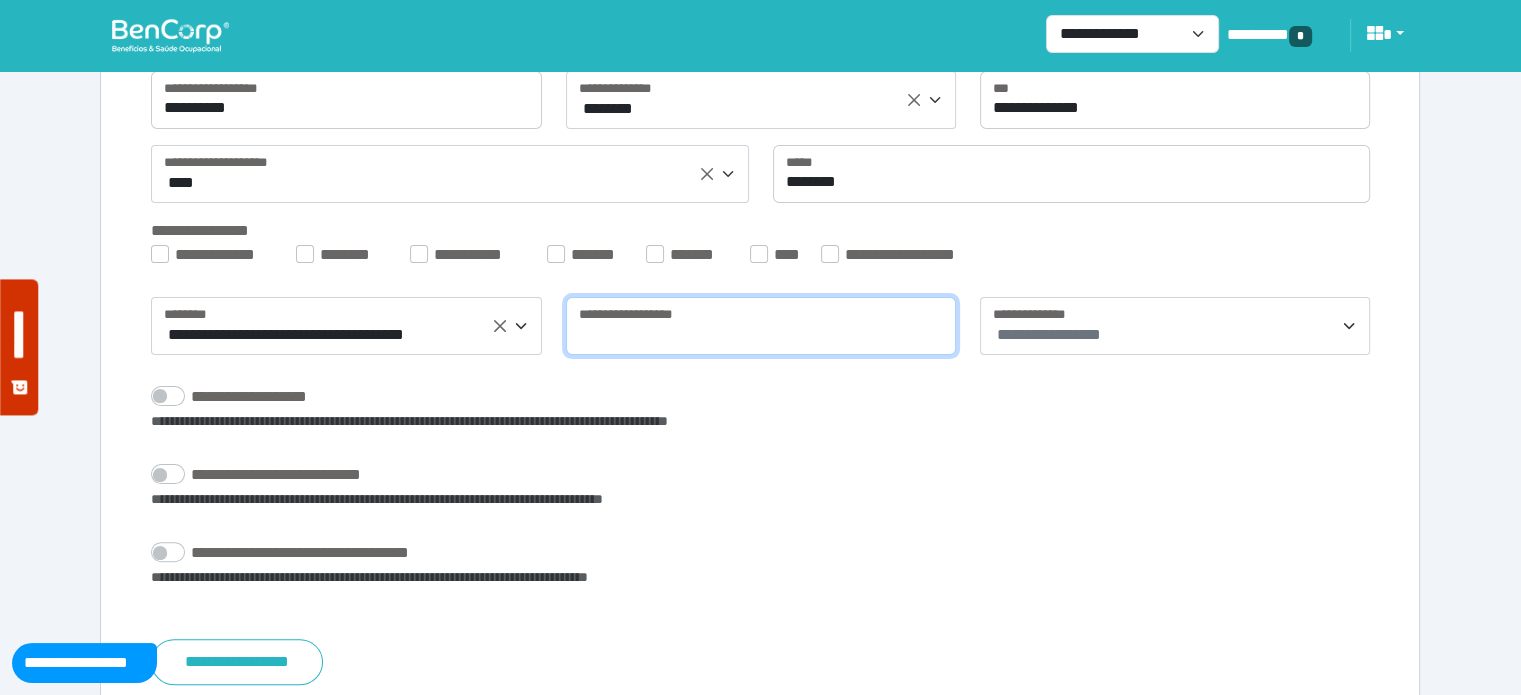 click at bounding box center [761, 326] 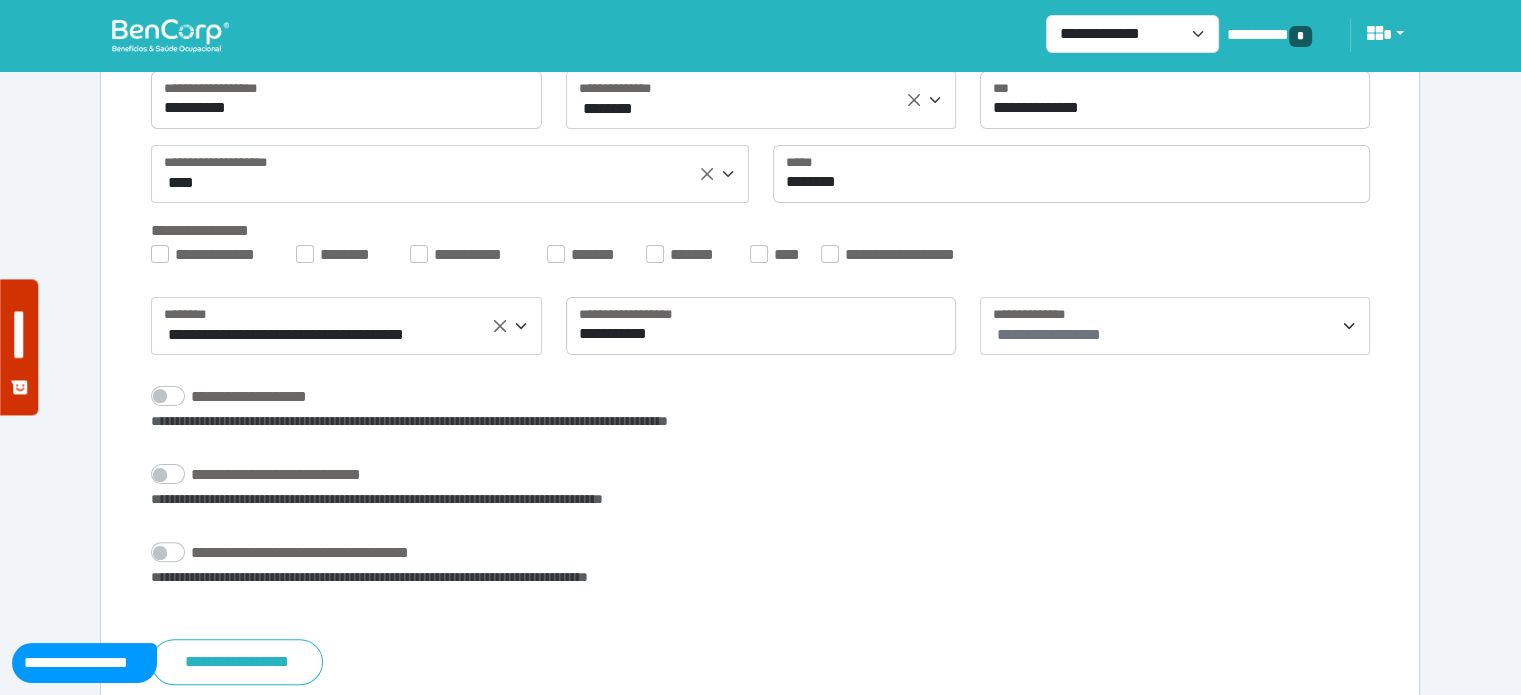 click on "**********" at bounding box center (1177, 335) 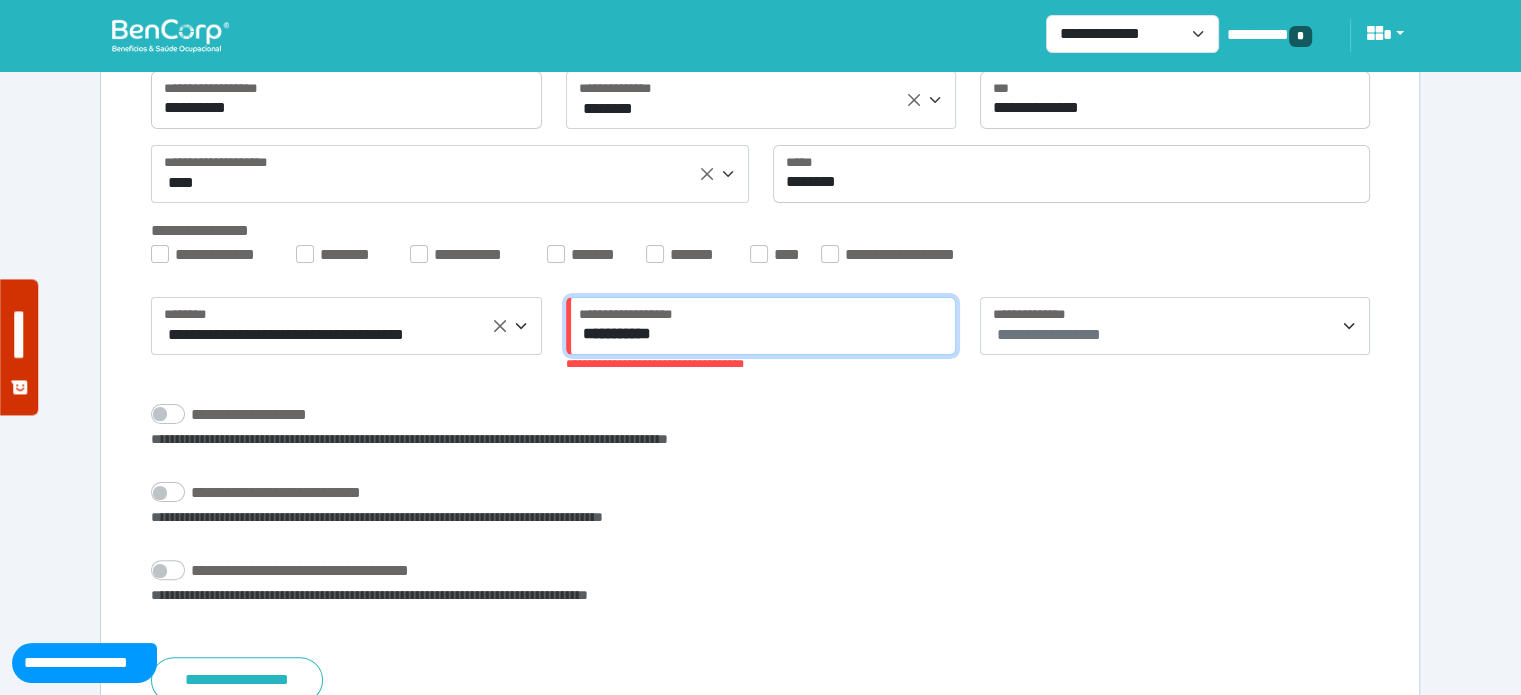 drag, startPoint x: 704, startPoint y: 327, endPoint x: 461, endPoint y: 315, distance: 243.29611 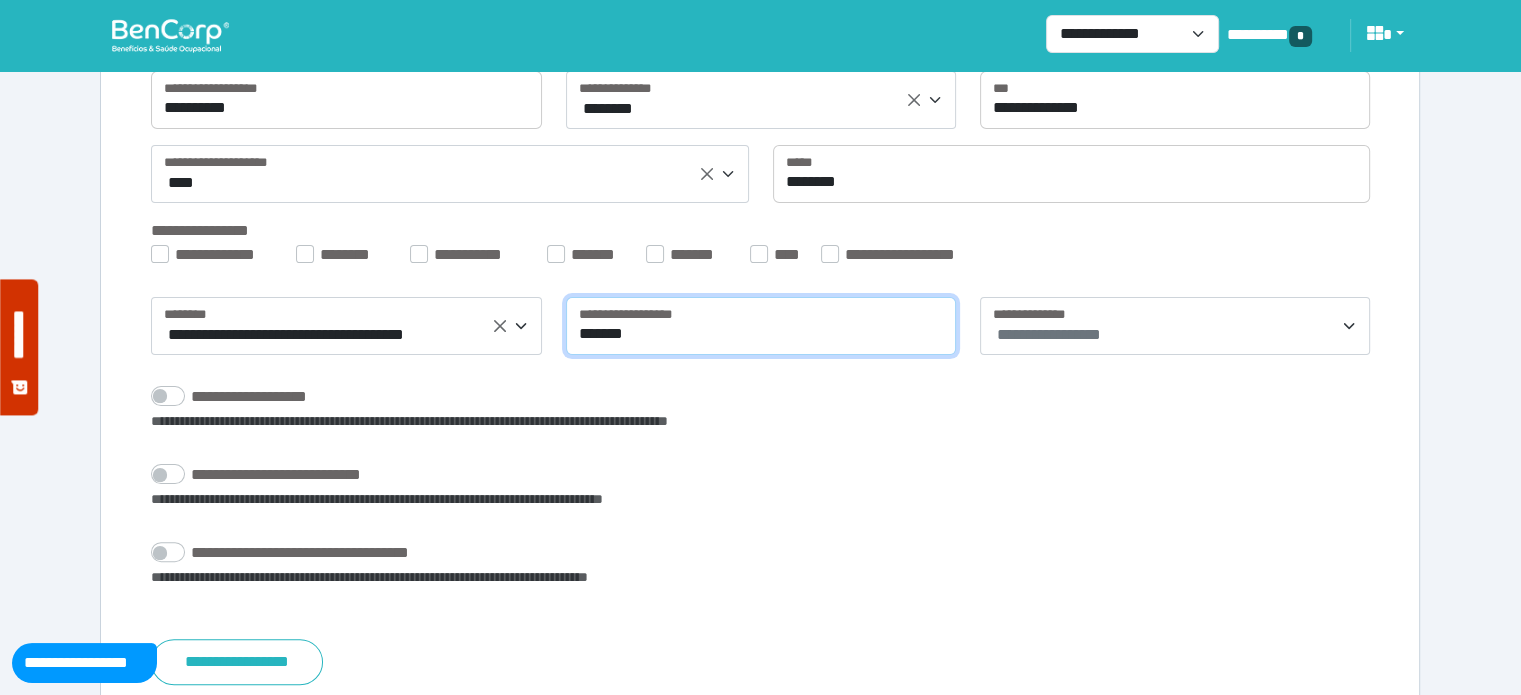 type on "*******" 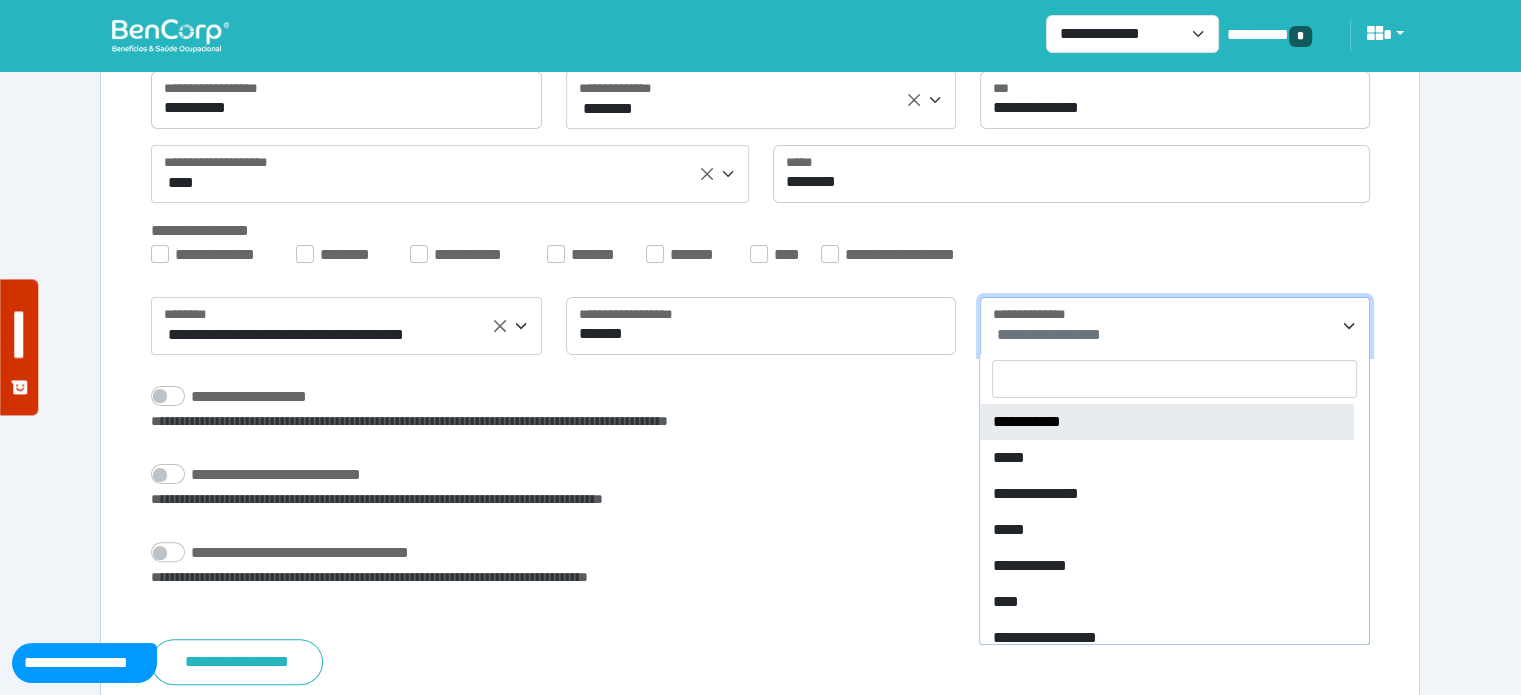 click on "**********" at bounding box center [1177, 335] 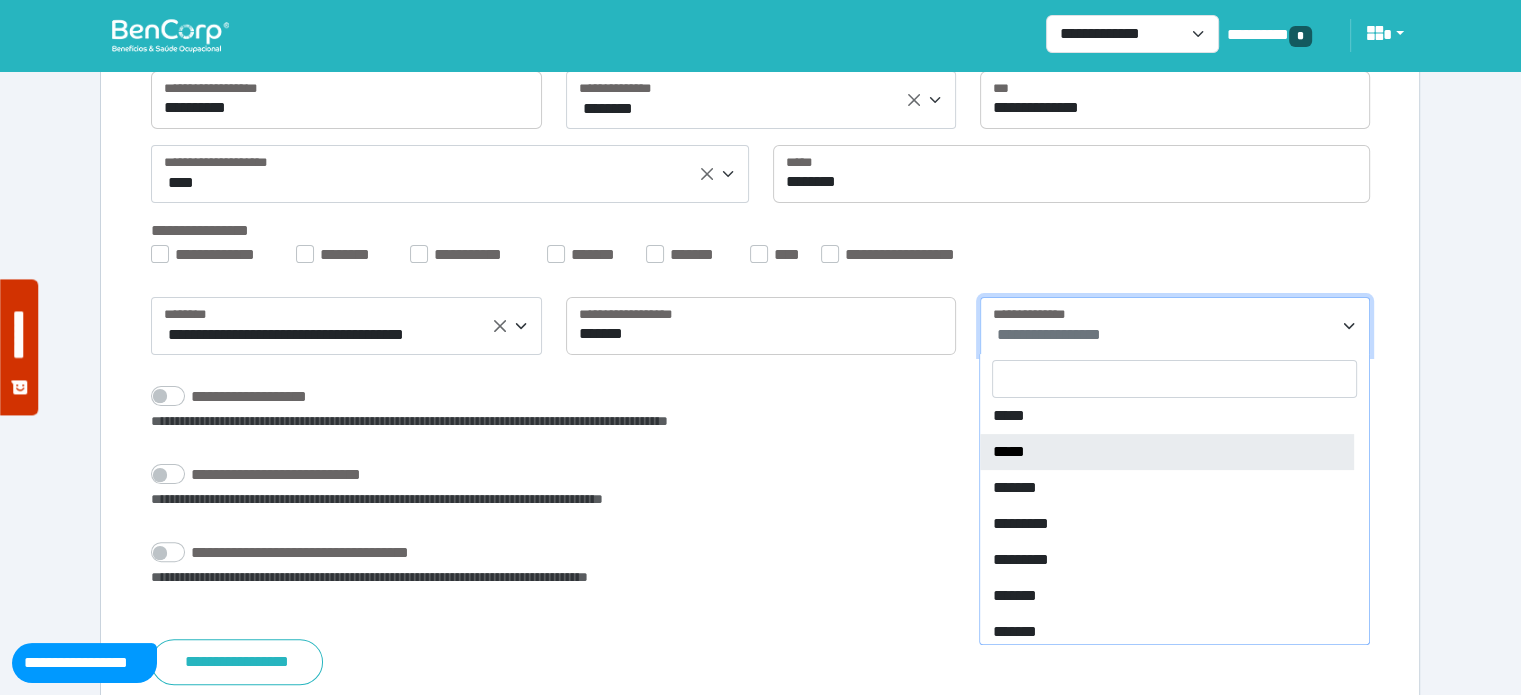 scroll, scrollTop: 331, scrollLeft: 0, axis: vertical 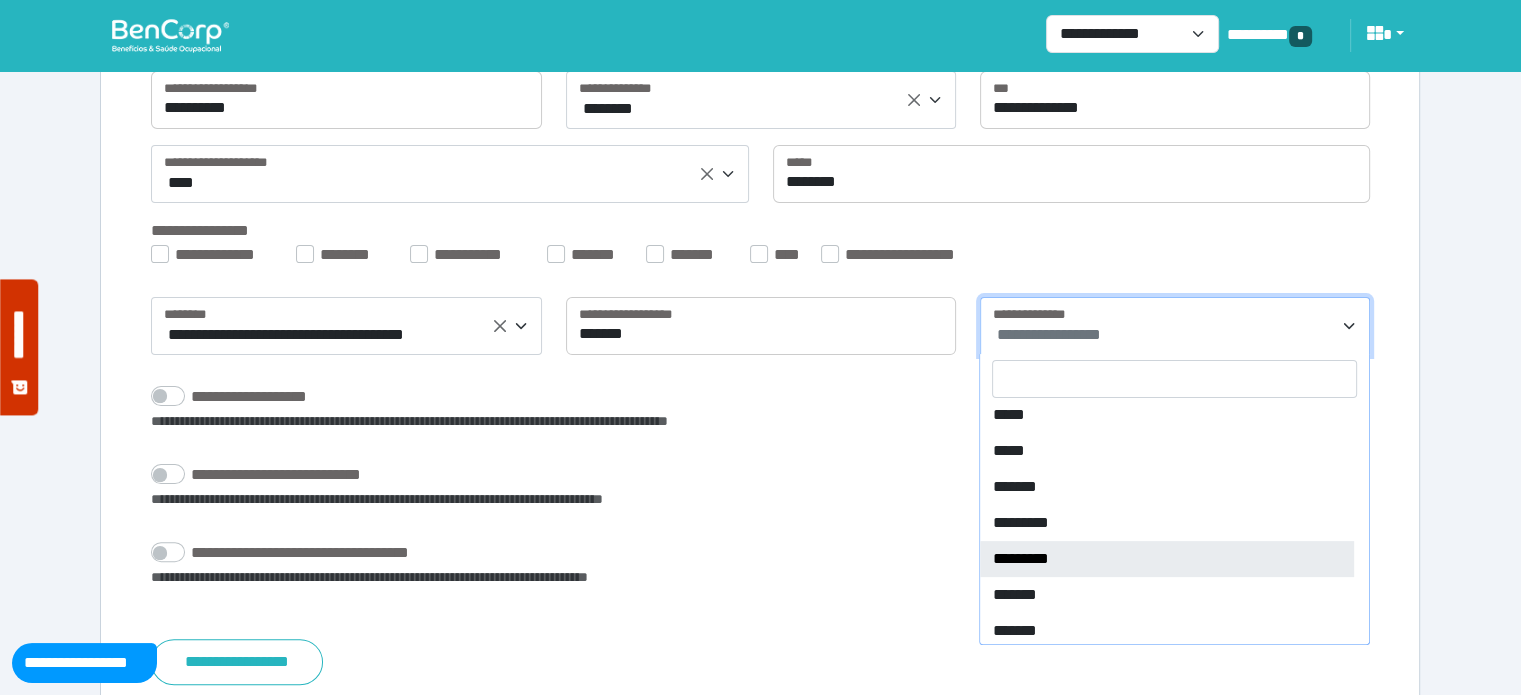 select on "**" 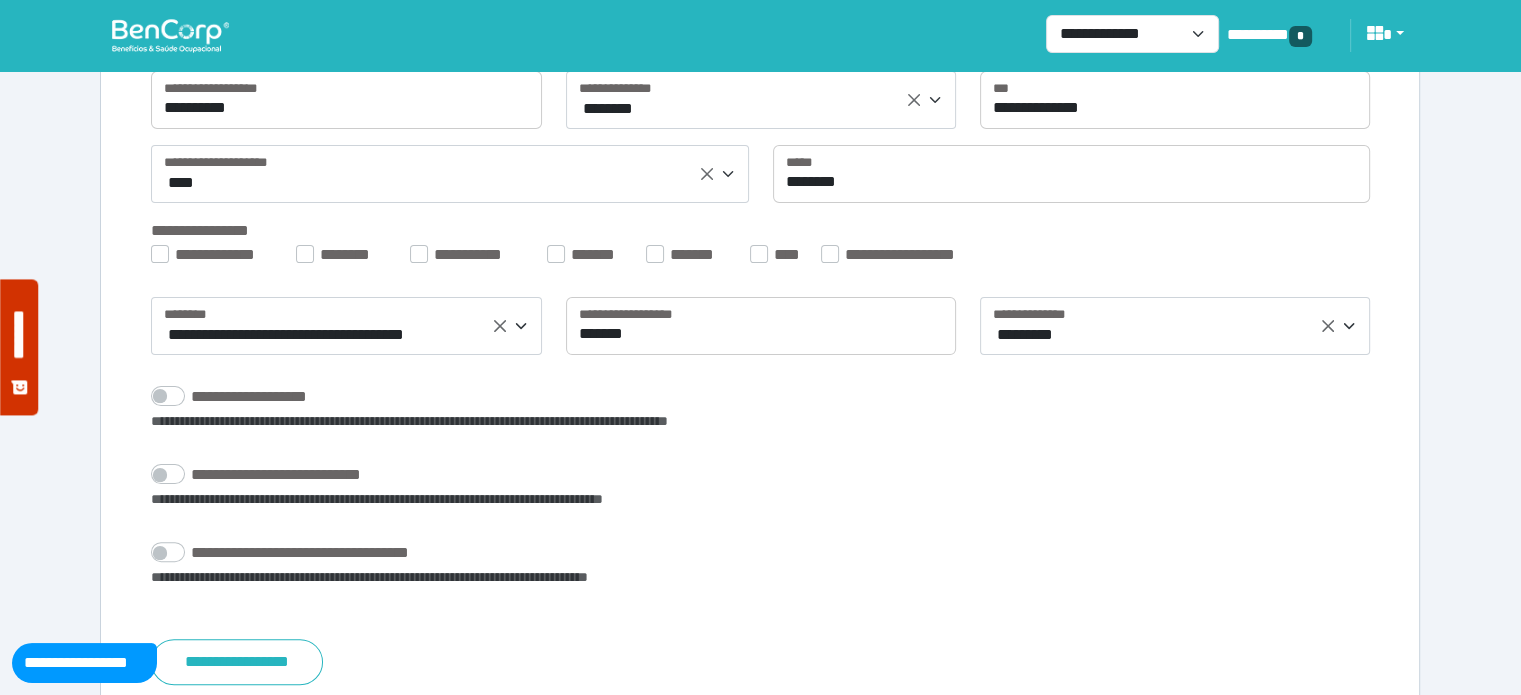 click on "**********" at bounding box center (760, 565) 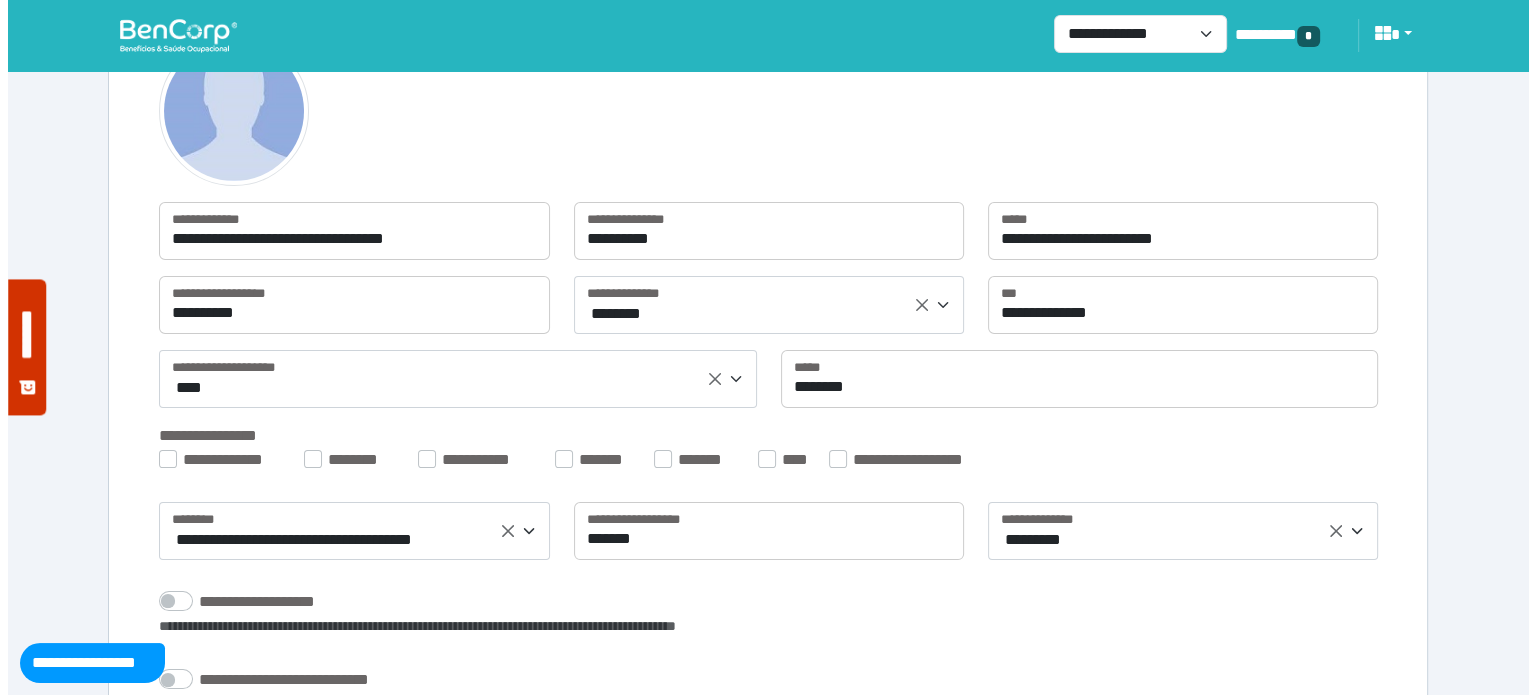 scroll, scrollTop: 492, scrollLeft: 0, axis: vertical 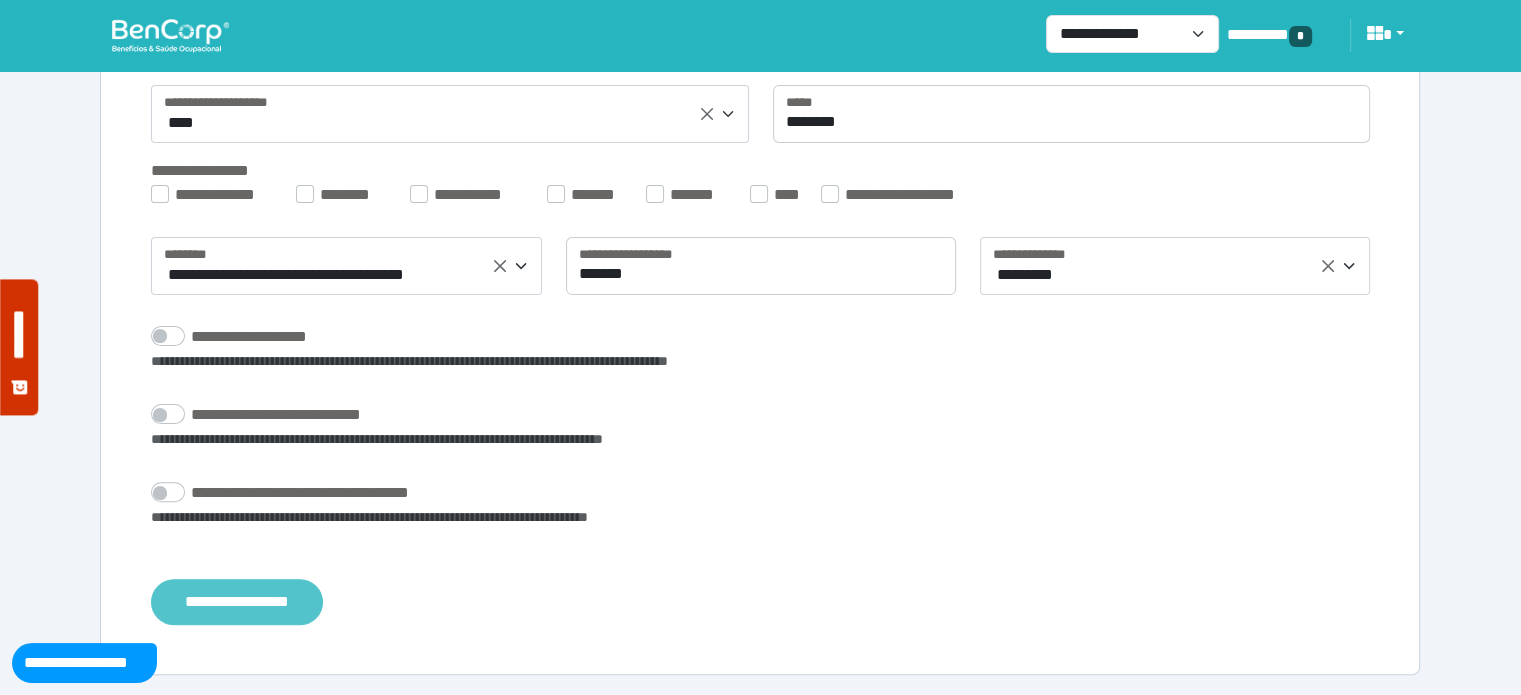 click on "**********" at bounding box center [237, 602] 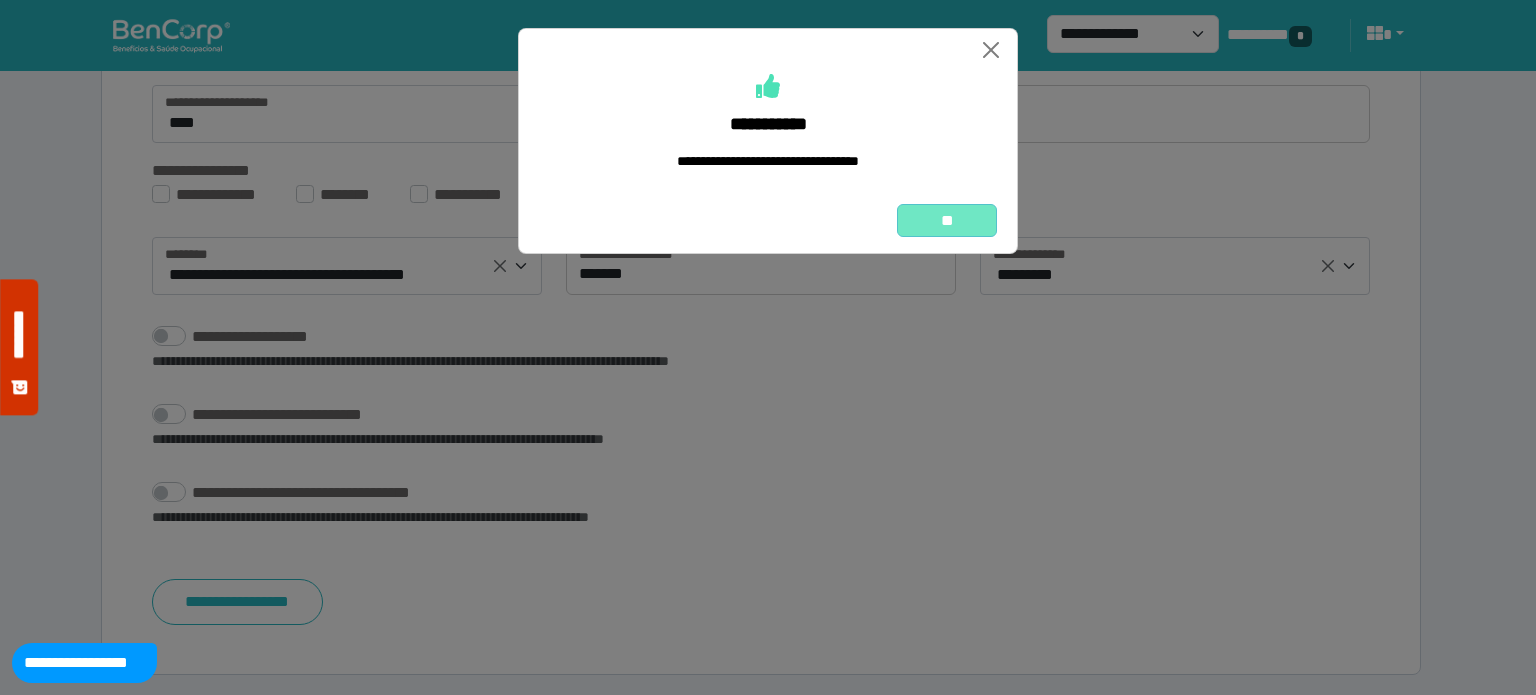 click on "**" at bounding box center (947, 221) 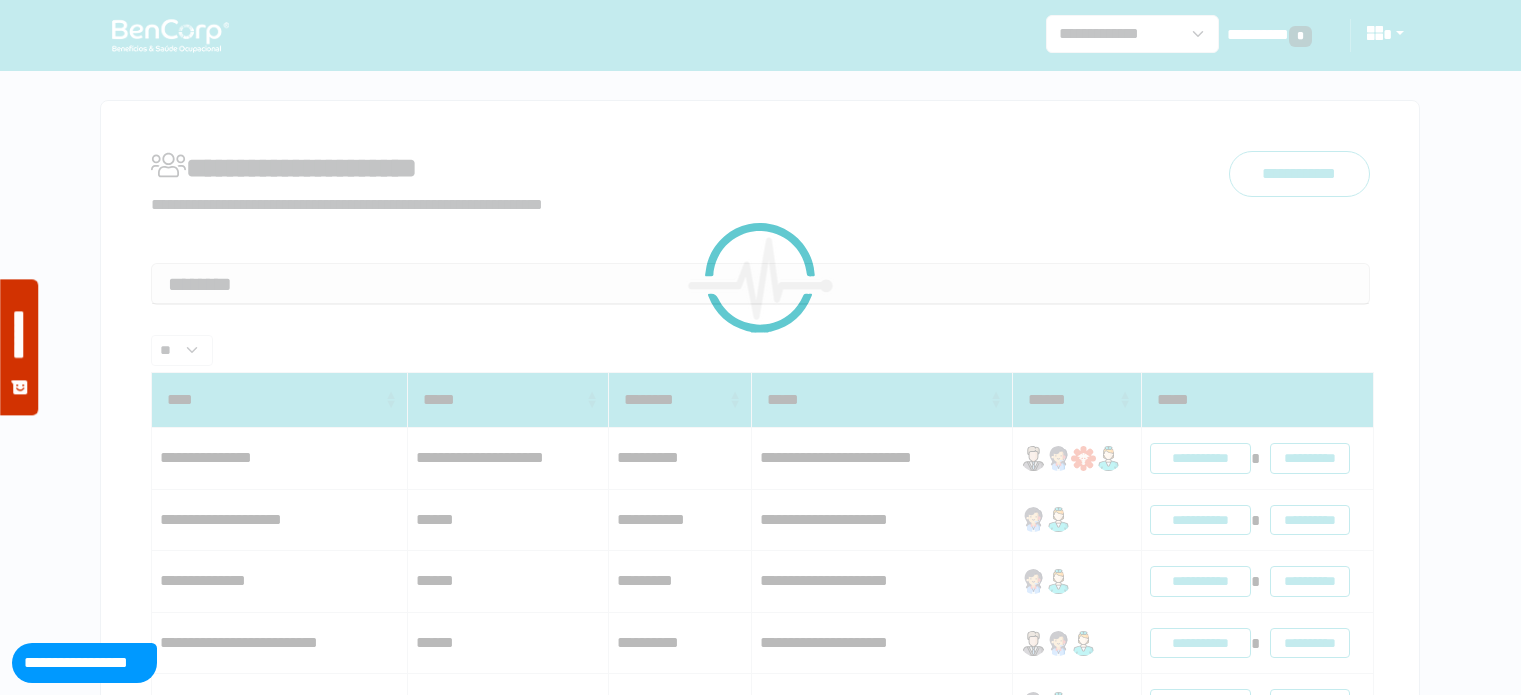 scroll, scrollTop: 0, scrollLeft: 0, axis: both 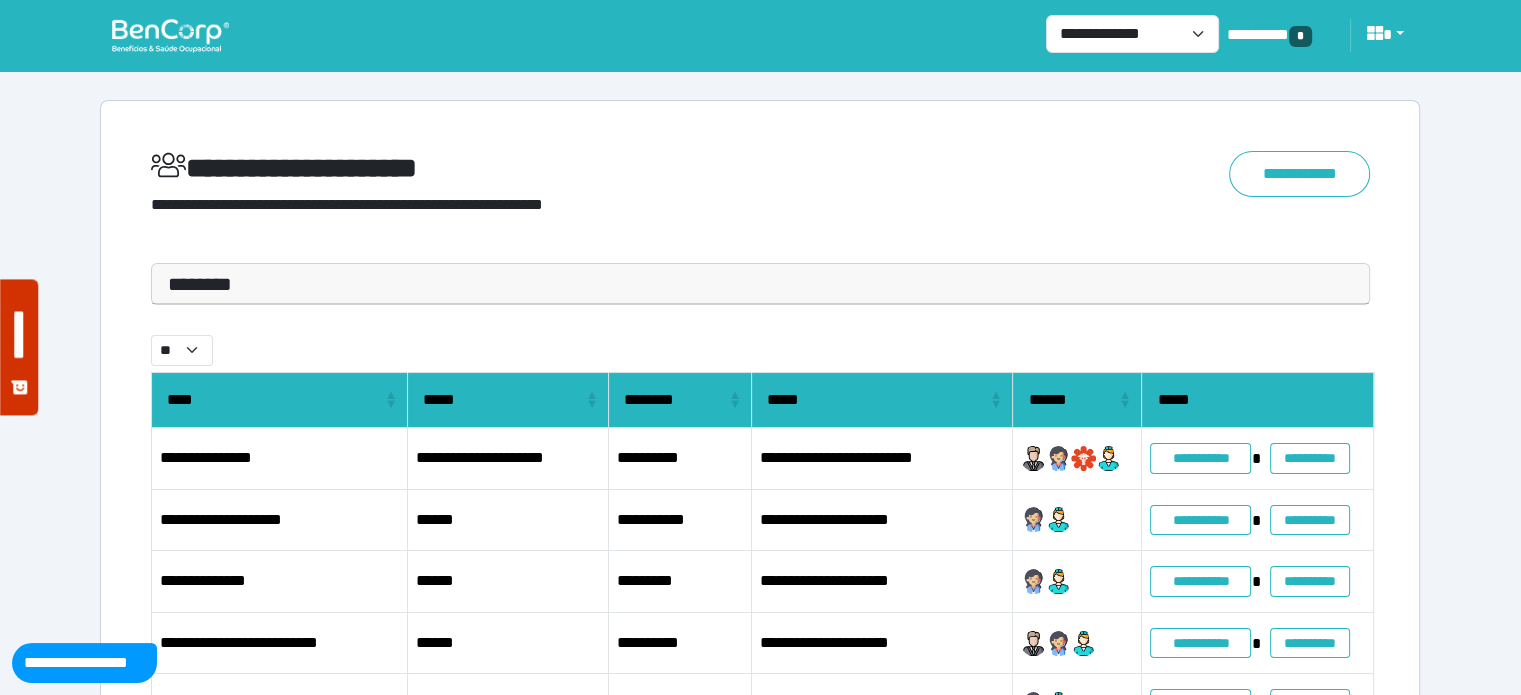 click on "********" at bounding box center [760, 284] 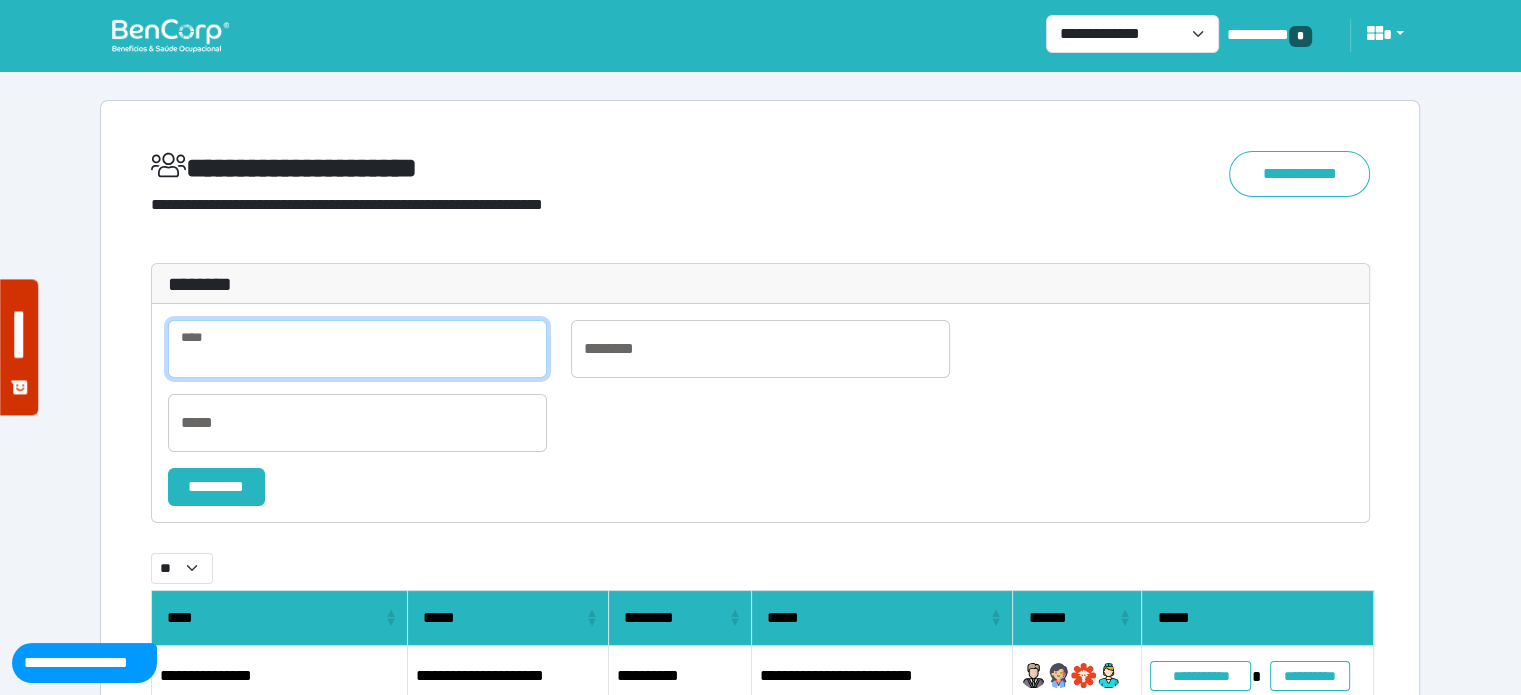 click at bounding box center (357, 349) 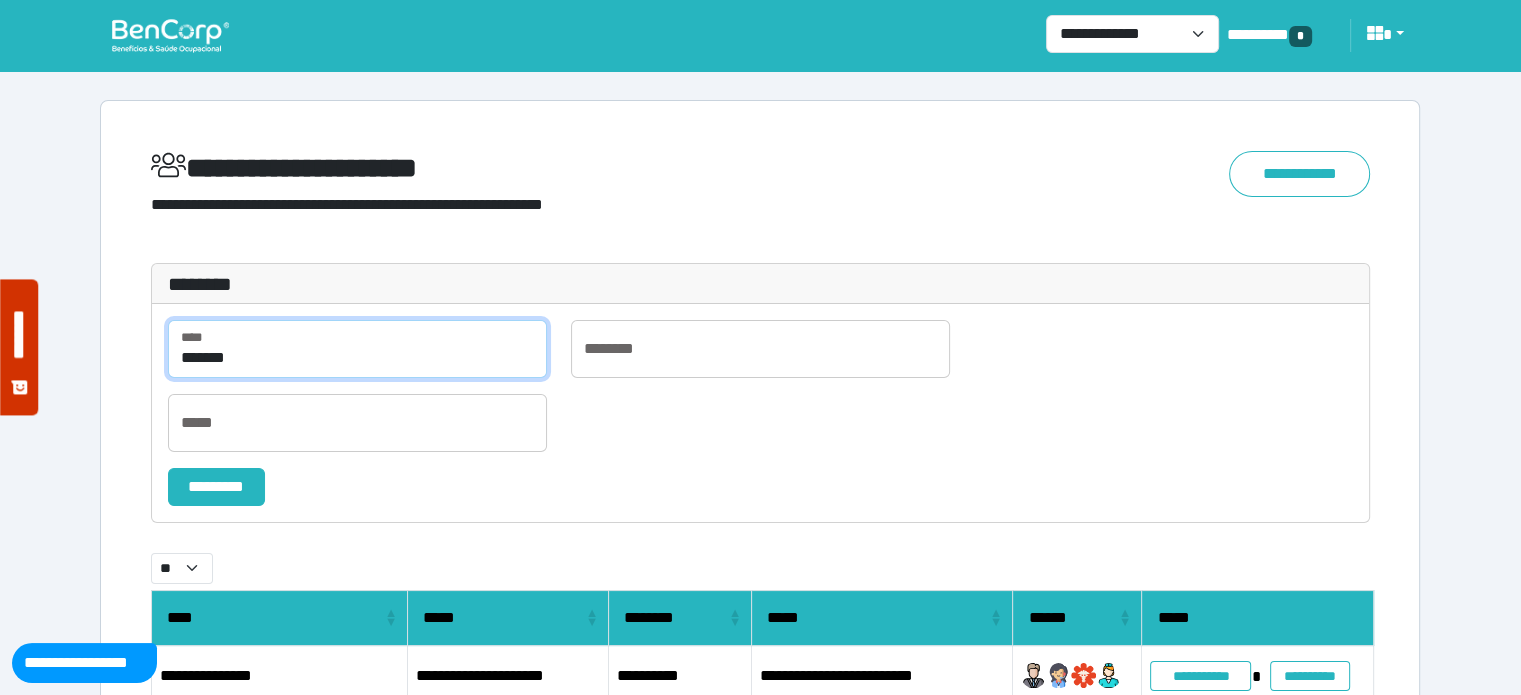 type on "*******" 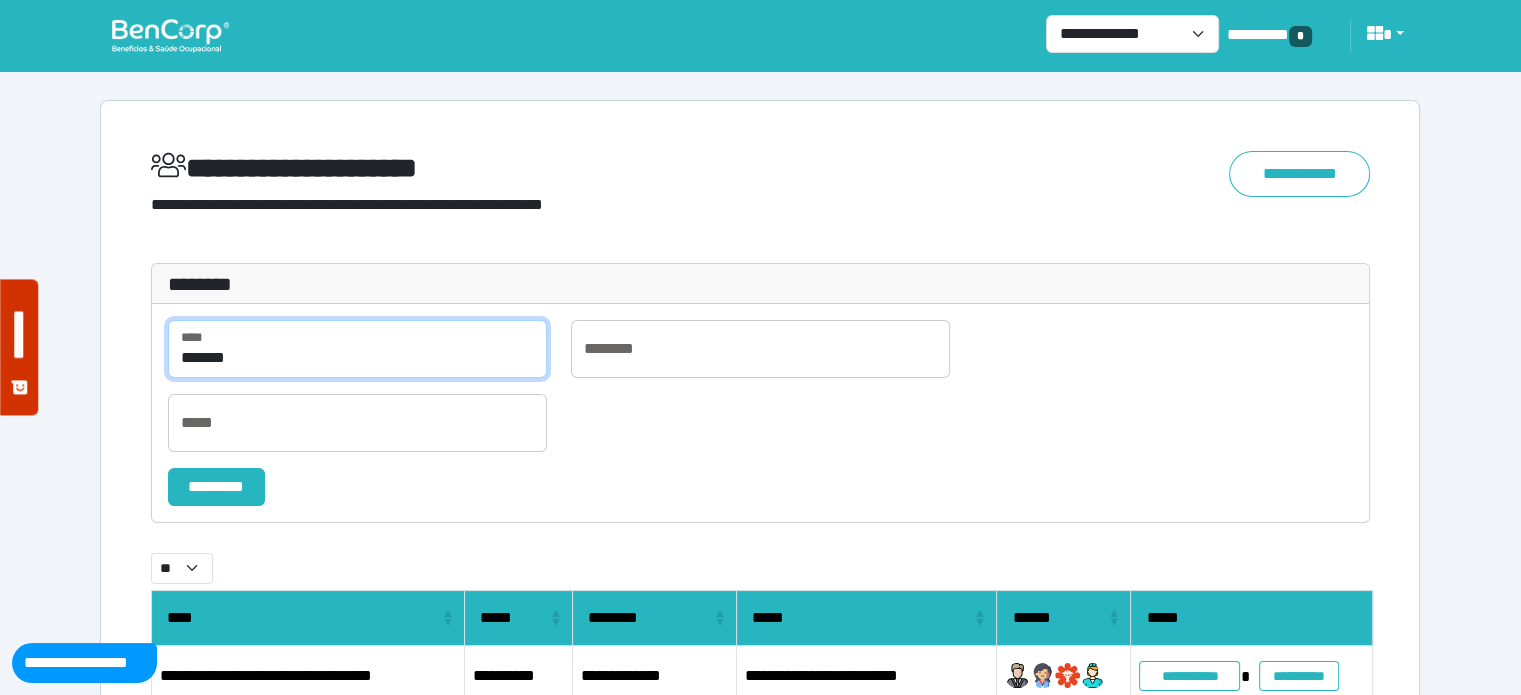 scroll, scrollTop: 129, scrollLeft: 0, axis: vertical 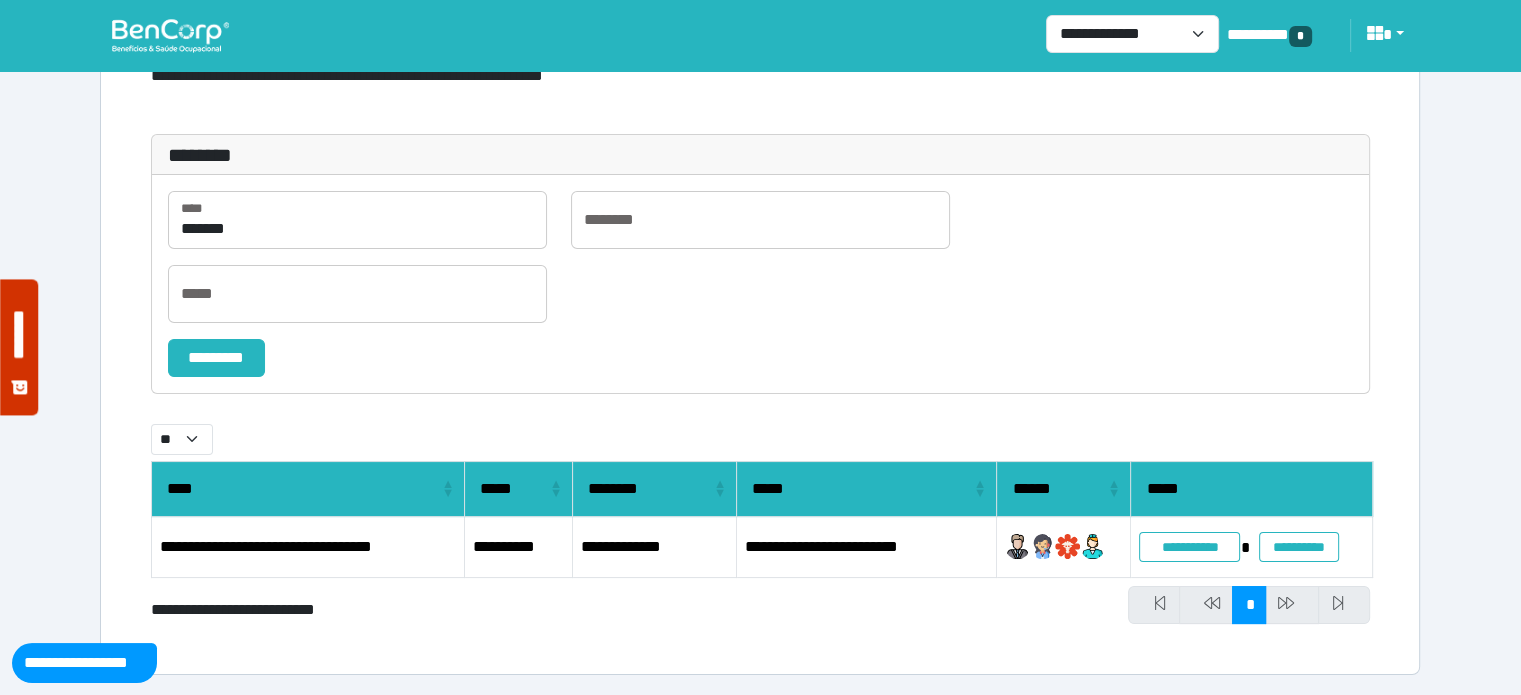click at bounding box center (170, 35) 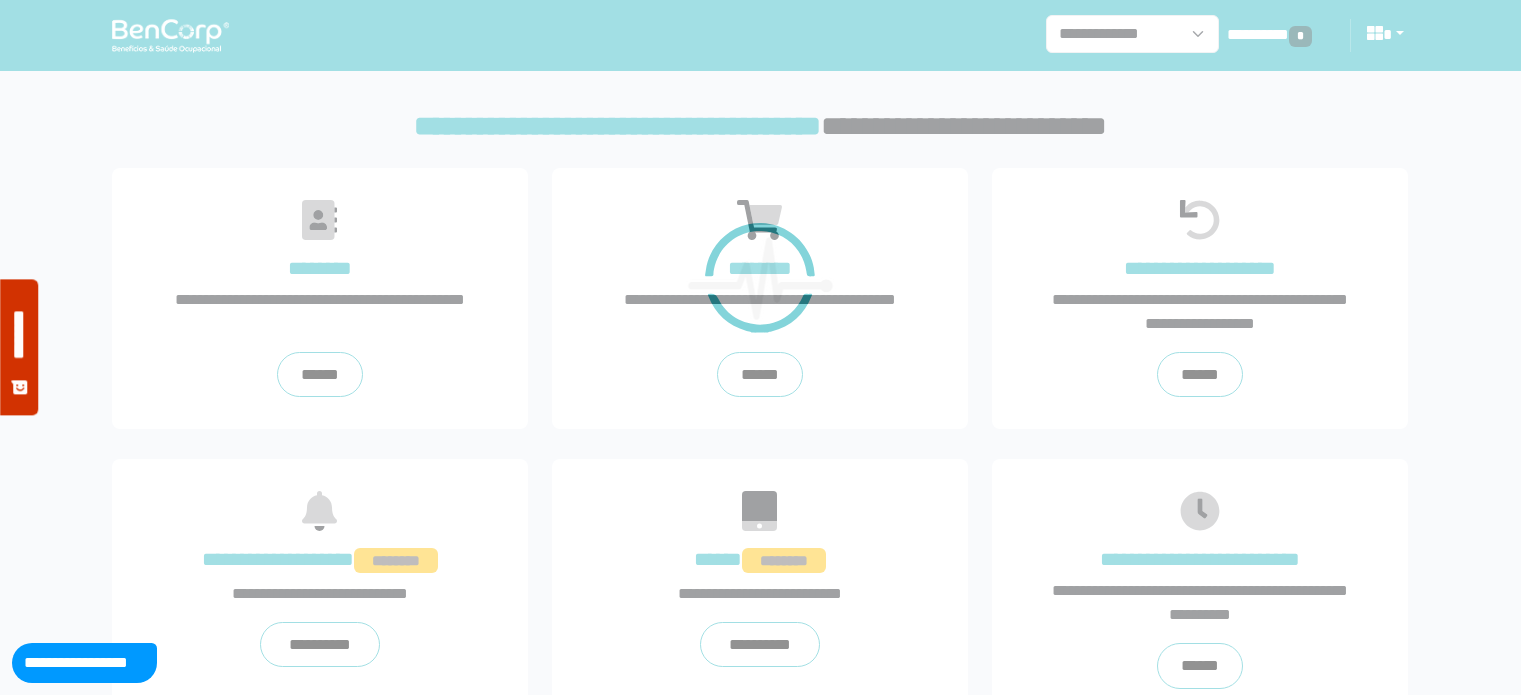 scroll, scrollTop: 0, scrollLeft: 0, axis: both 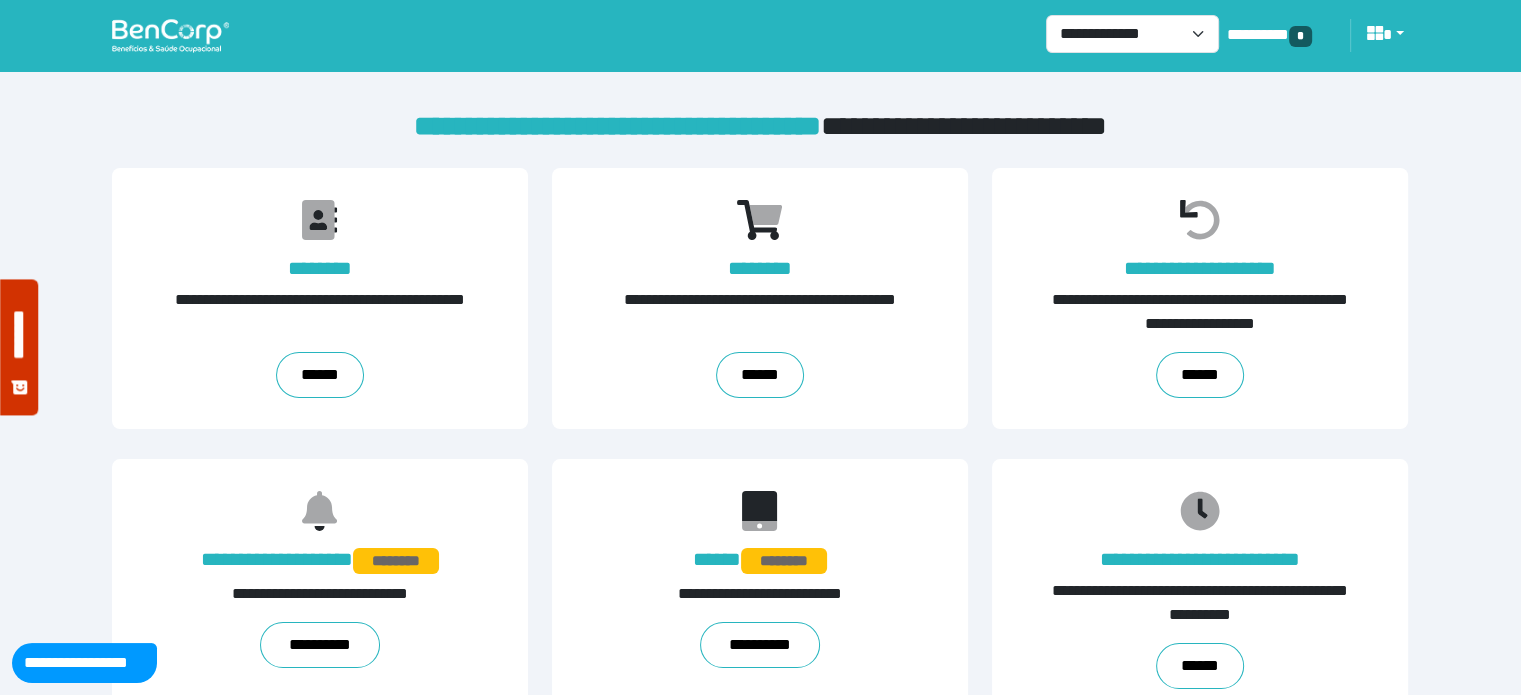 click on "**********" at bounding box center (760, 35) 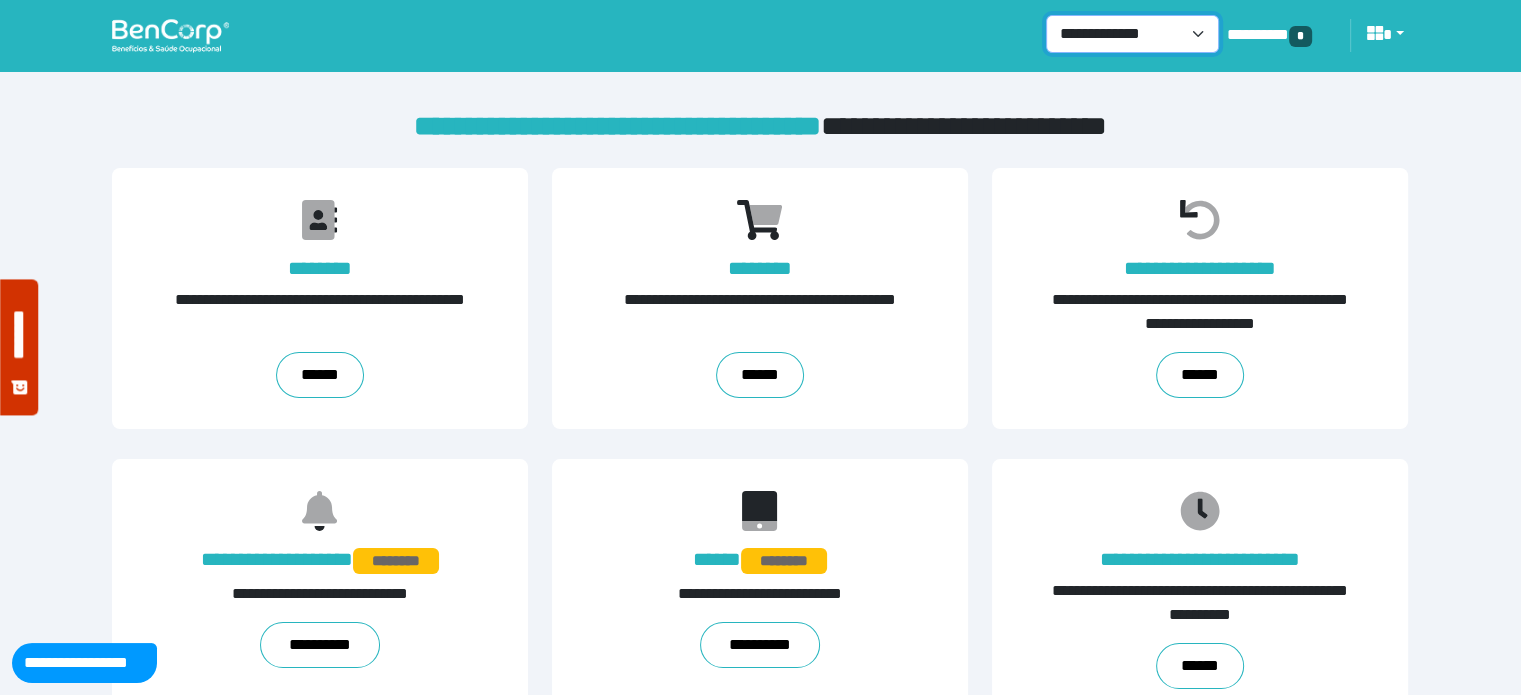 click on "**********" at bounding box center (1132, 34) 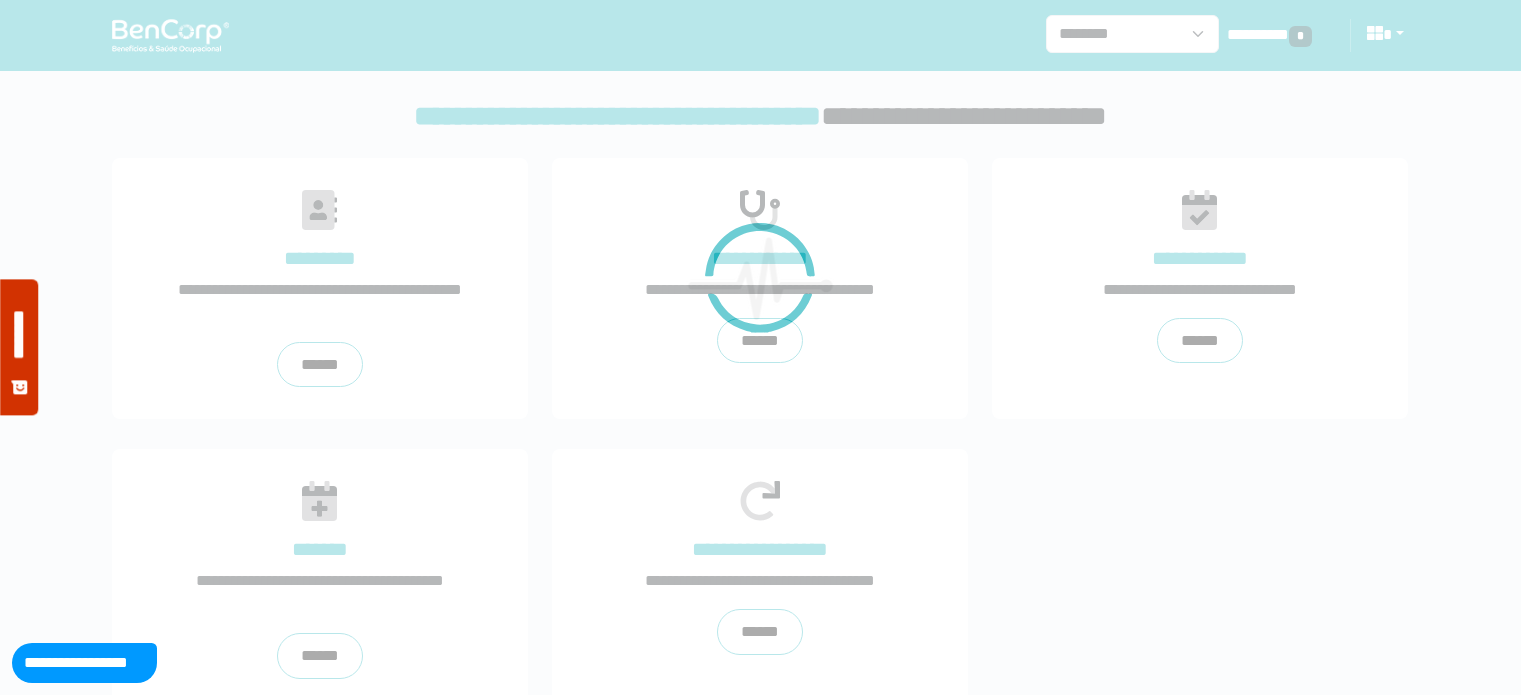 scroll, scrollTop: 0, scrollLeft: 0, axis: both 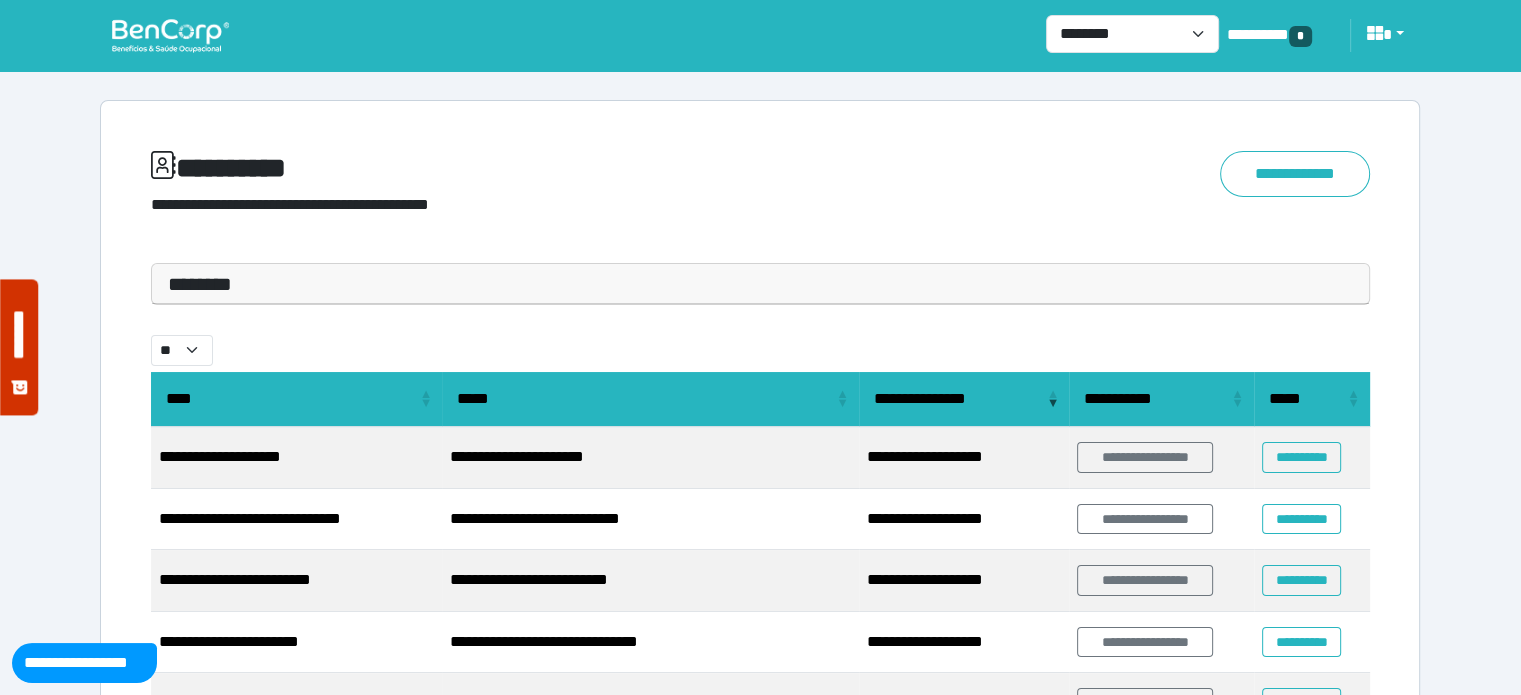 click at bounding box center [170, 35] 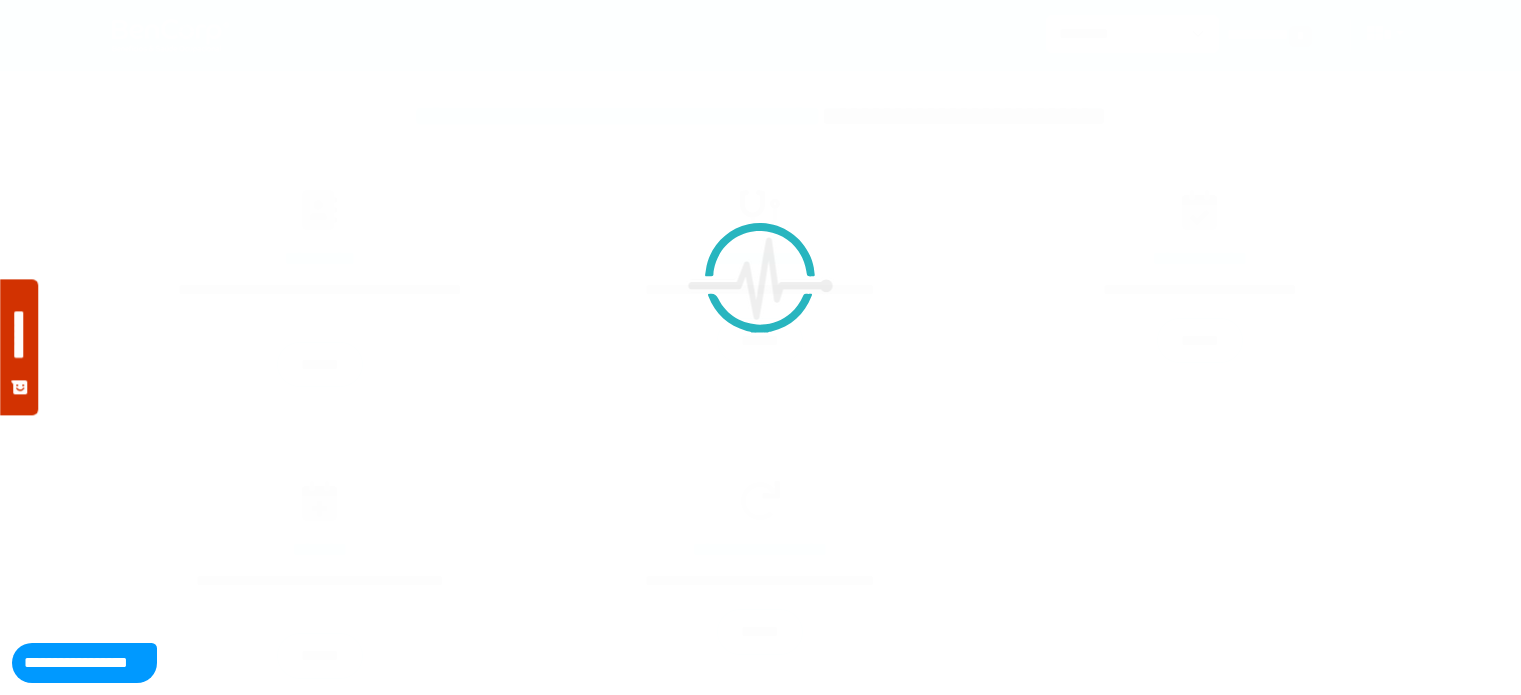 scroll, scrollTop: 0, scrollLeft: 0, axis: both 